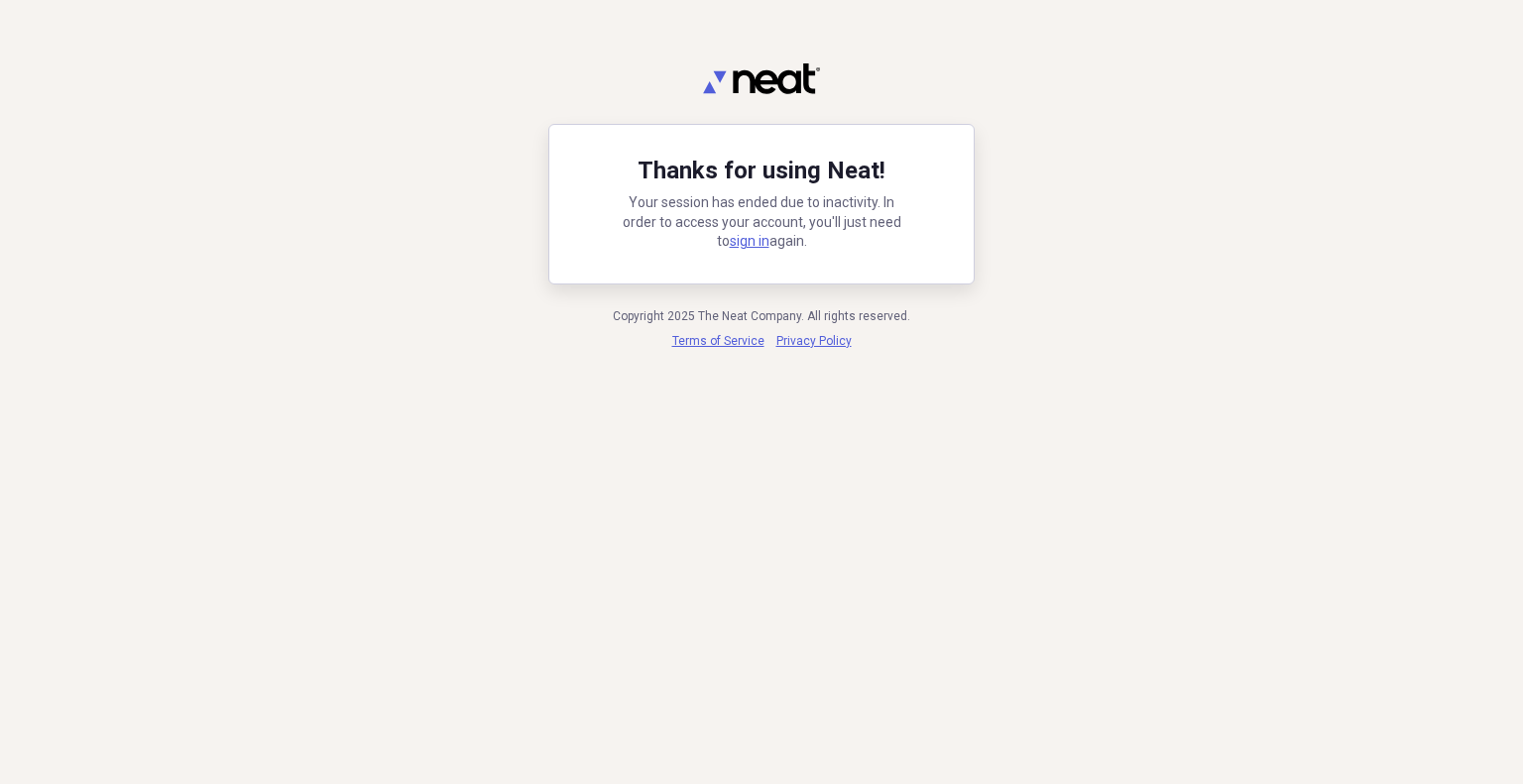 scroll, scrollTop: 0, scrollLeft: 0, axis: both 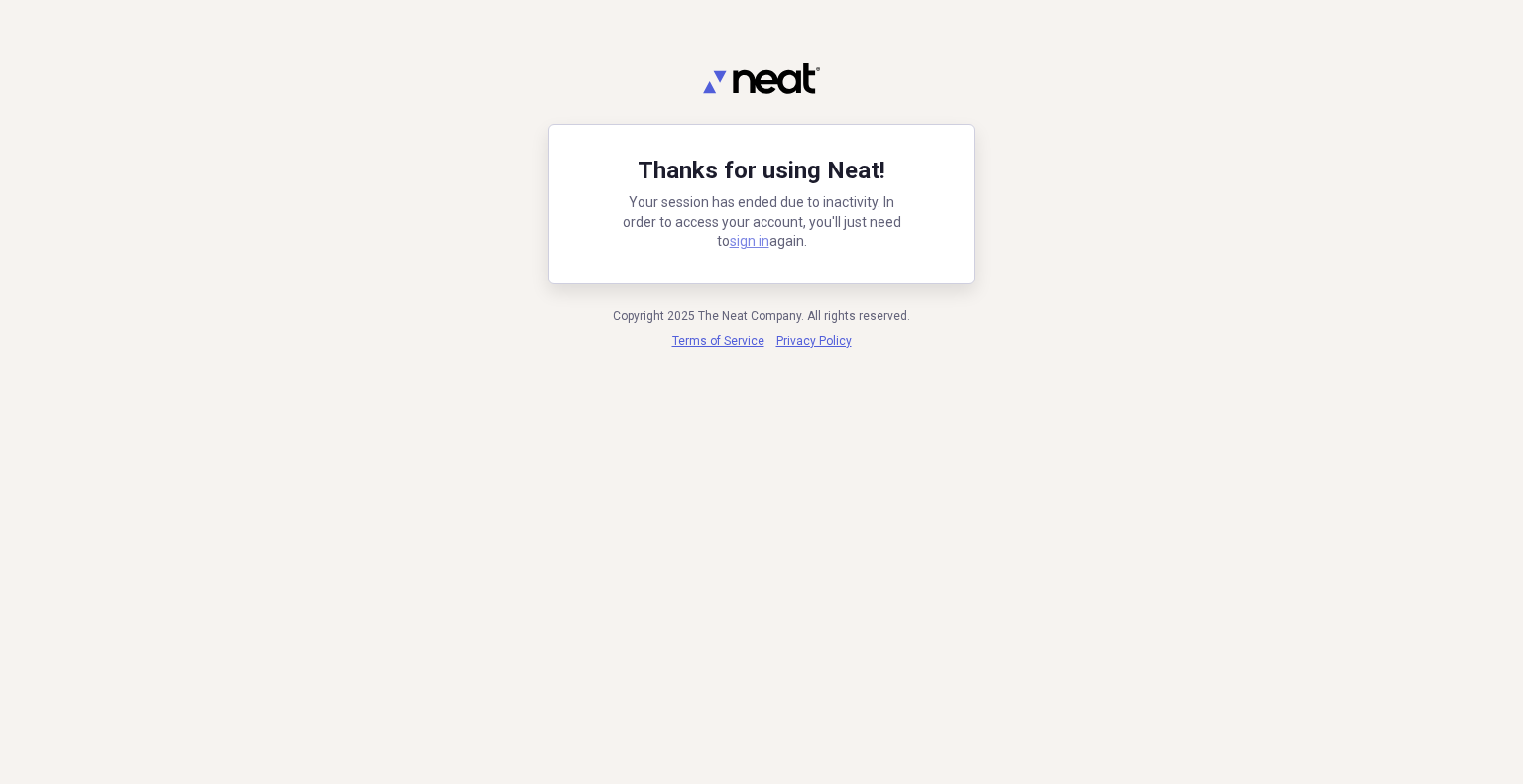 click on "sign in" at bounding box center (750, 241) 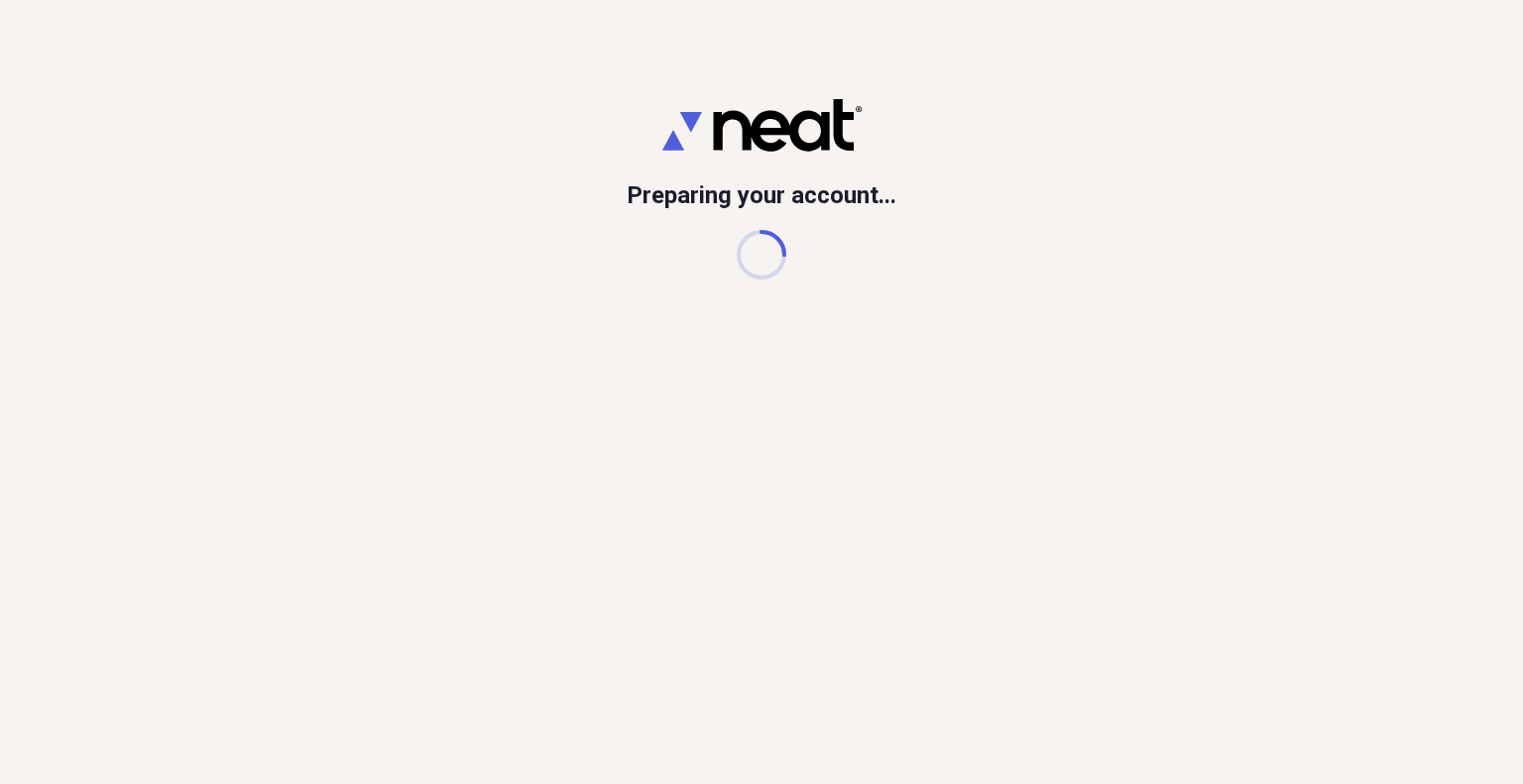 scroll, scrollTop: 0, scrollLeft: 0, axis: both 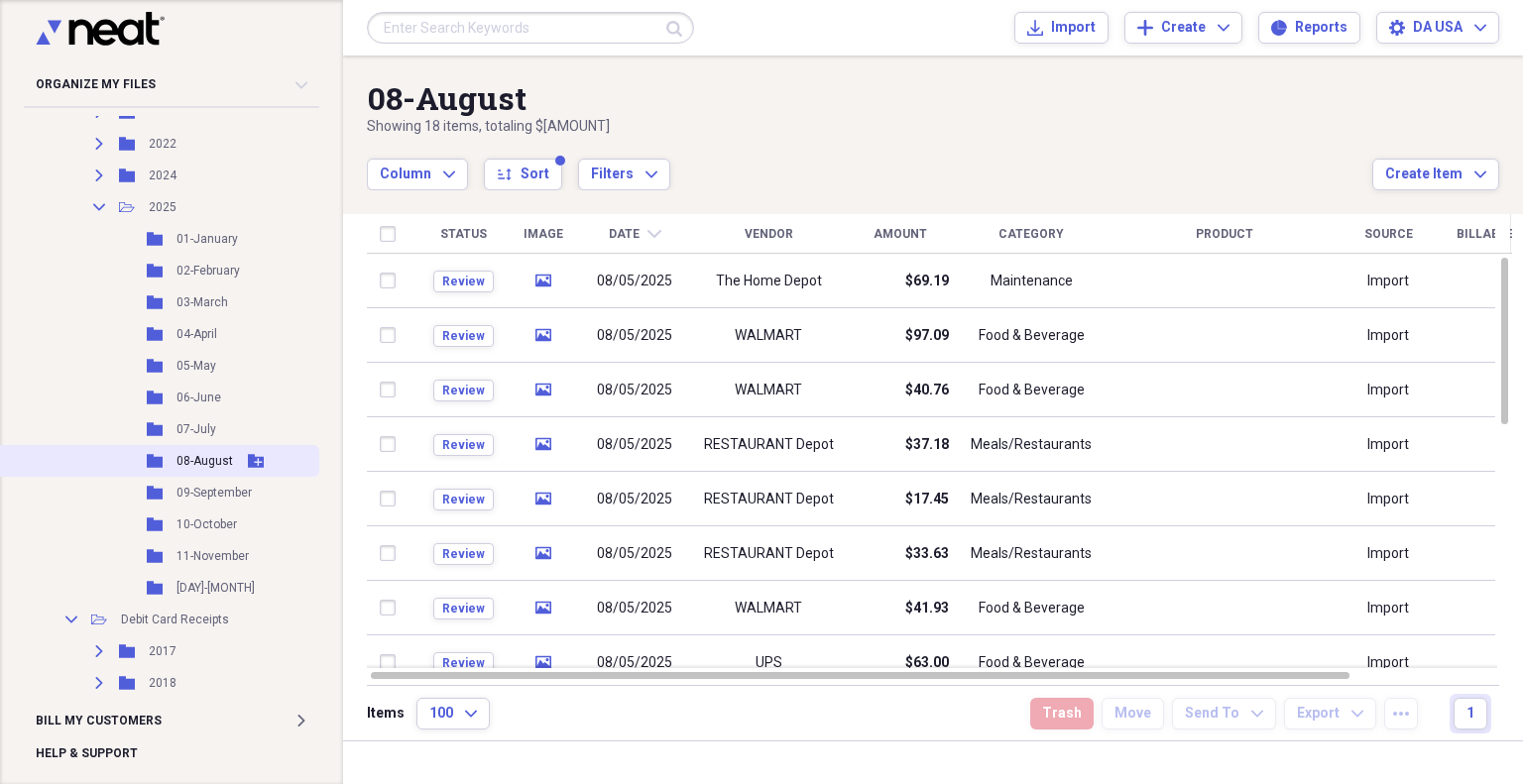 click 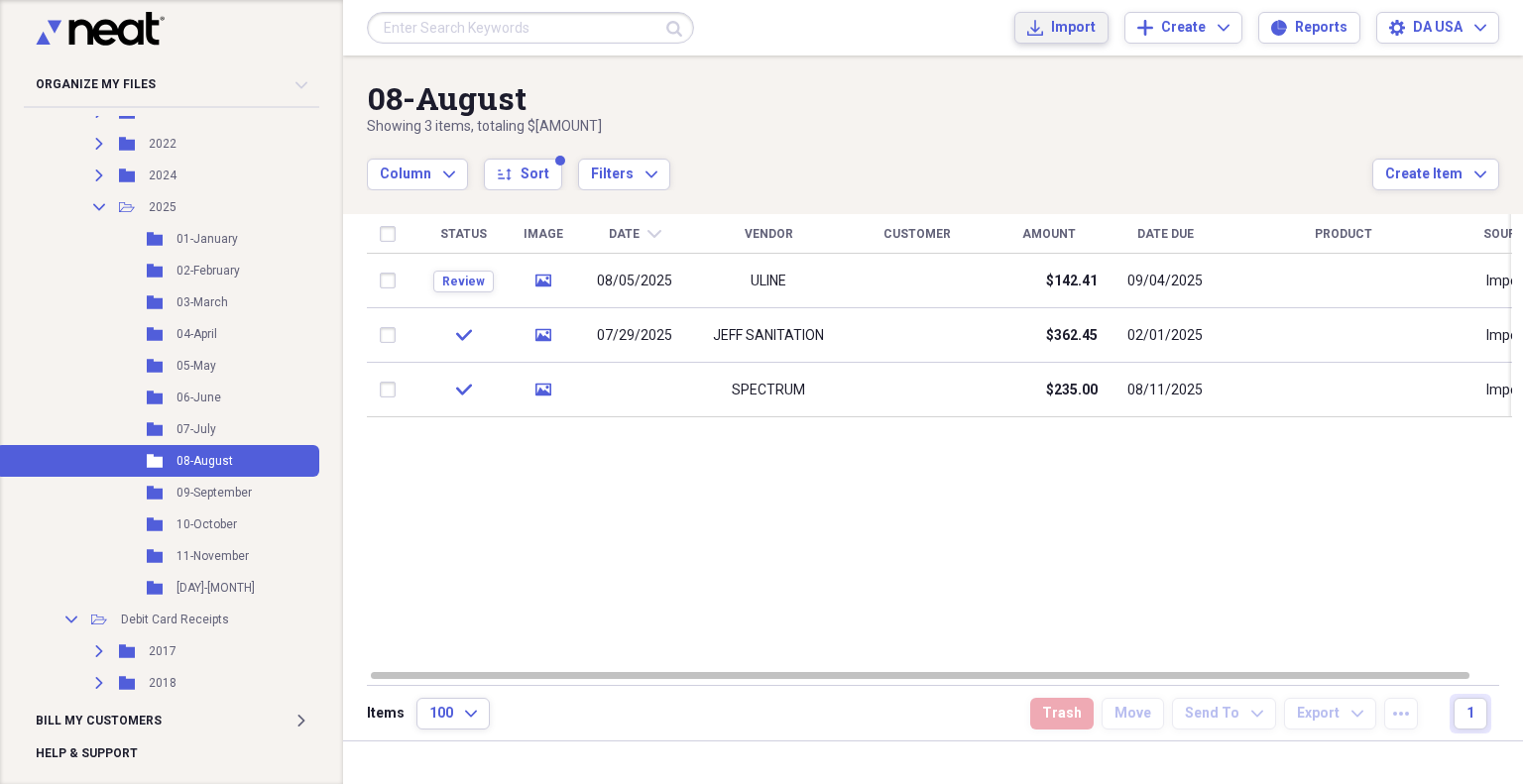 click on "Import" at bounding box center (1073, 28) 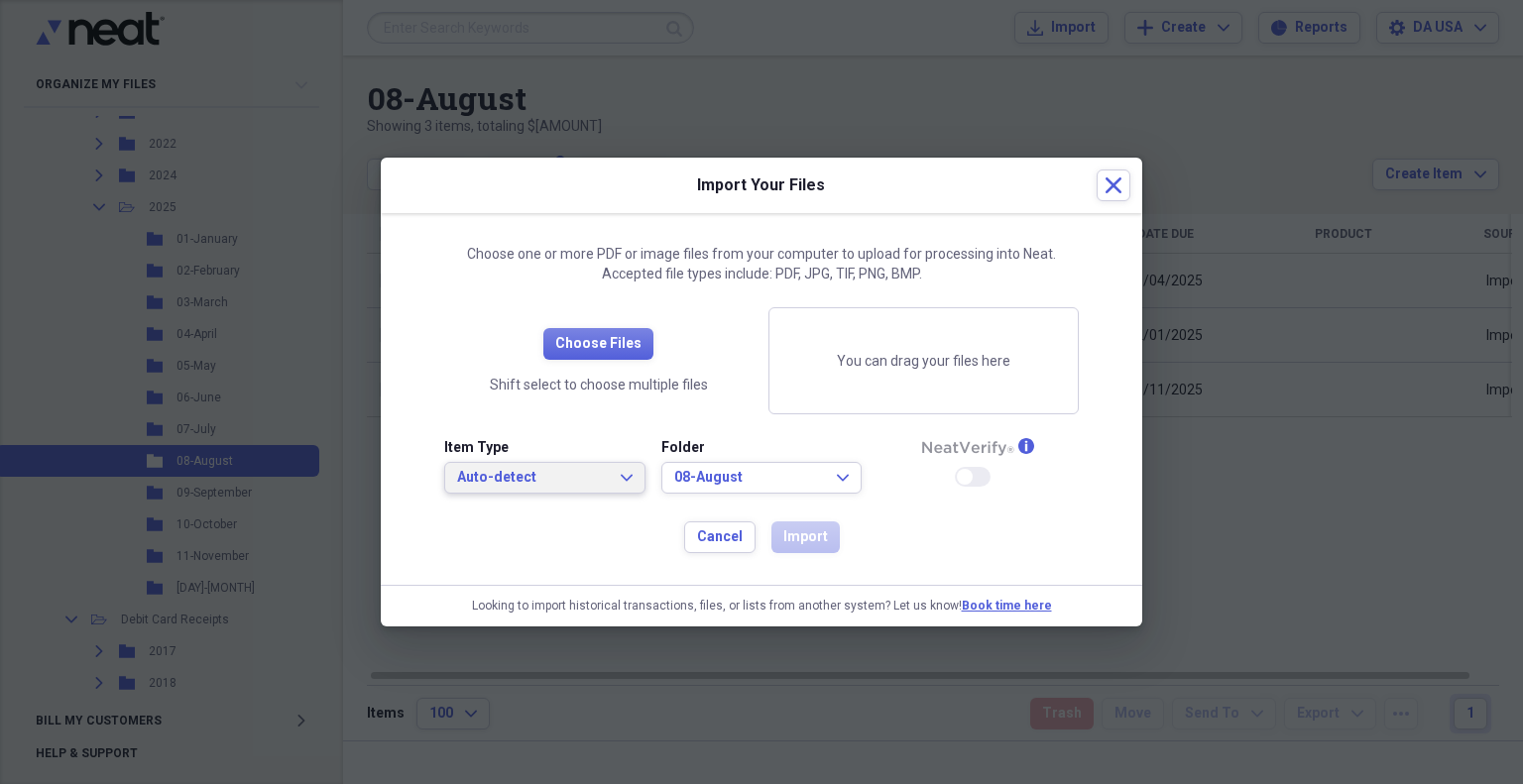 click on "Auto-detect" at bounding box center [532, 478] 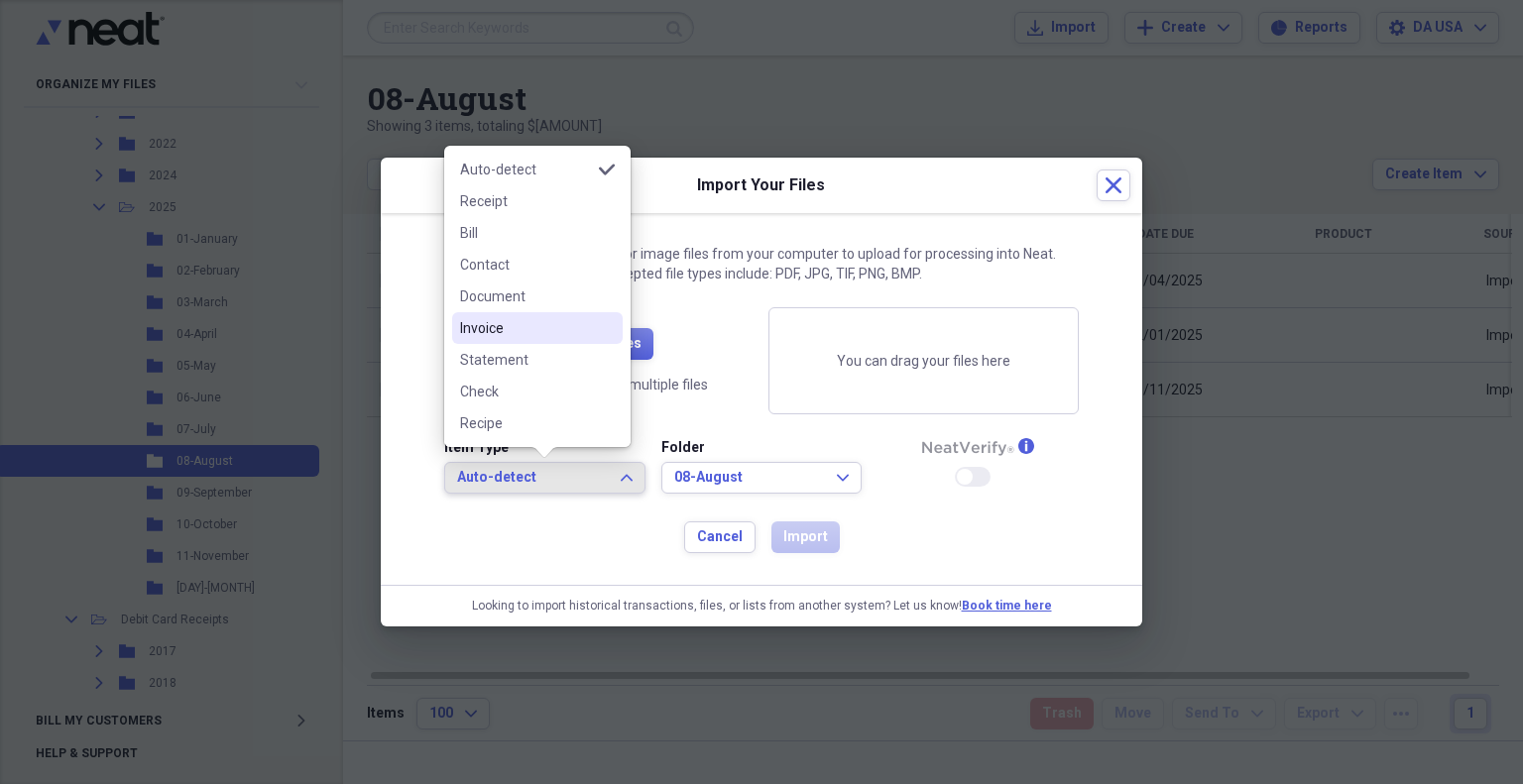 click on "Invoice" at bounding box center (526, 328) 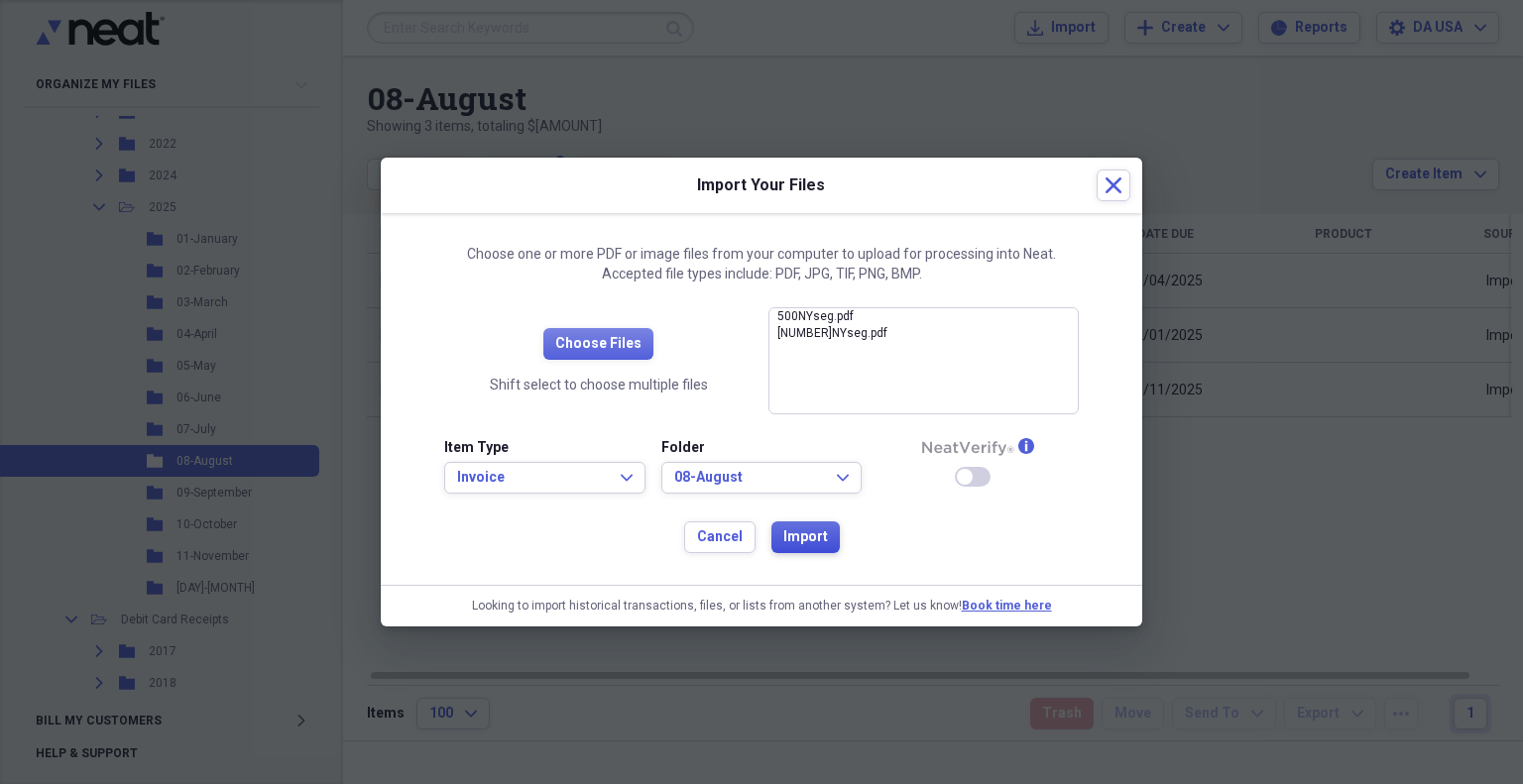 click on "Import" at bounding box center (805, 537) 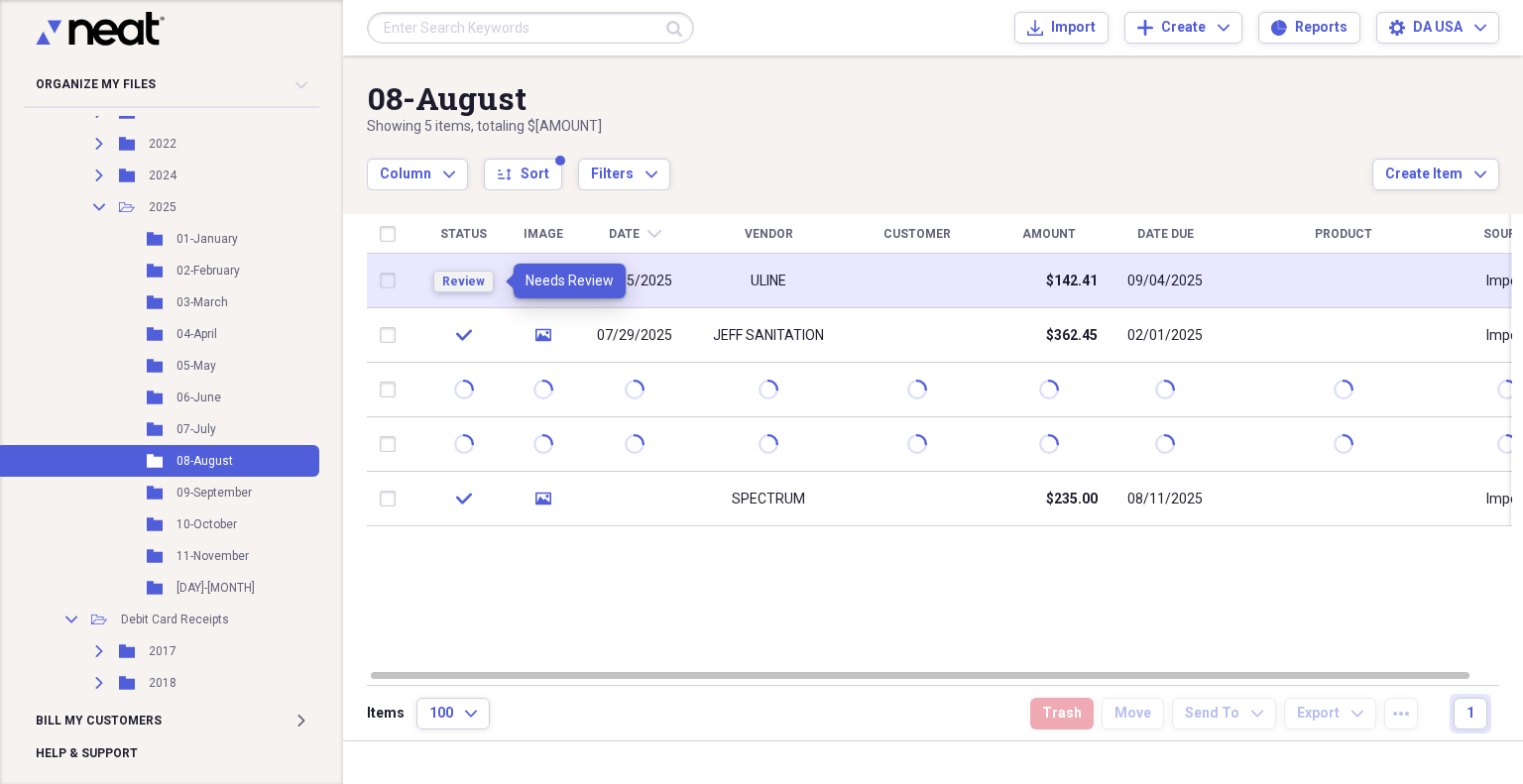 click on "Review" at bounding box center (463, 281) 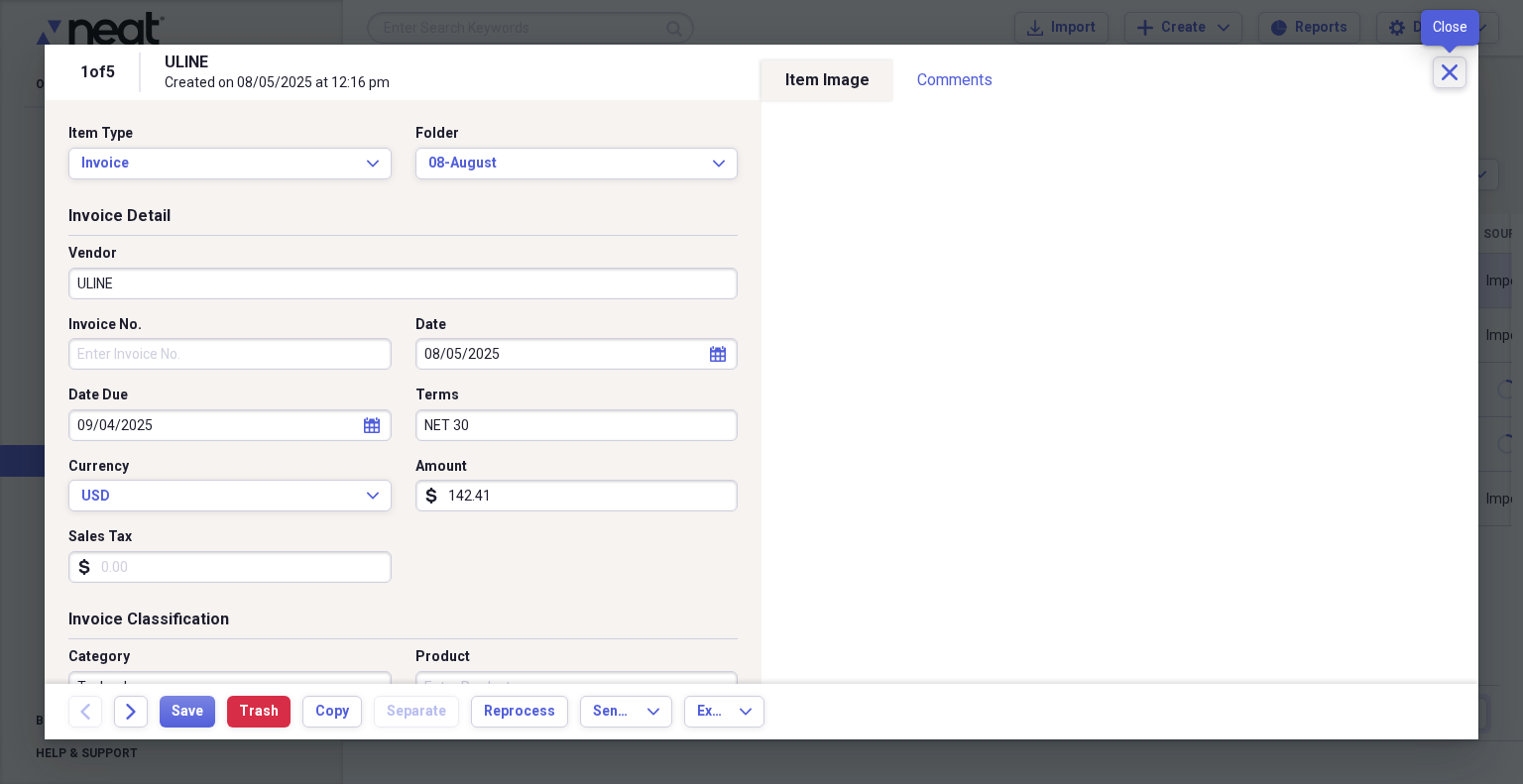 click on "Close" at bounding box center [1450, 72] 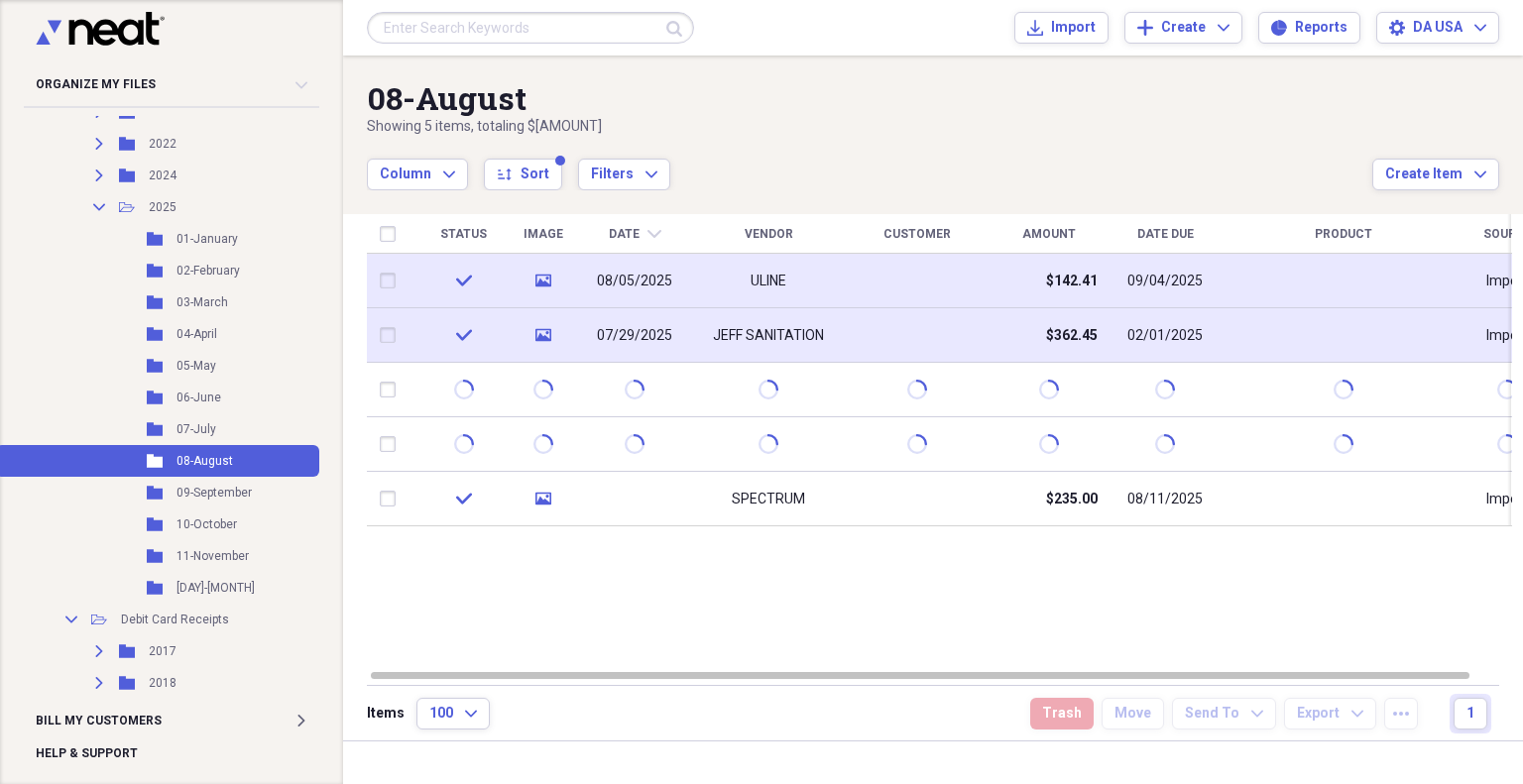click at bounding box center [917, 335] 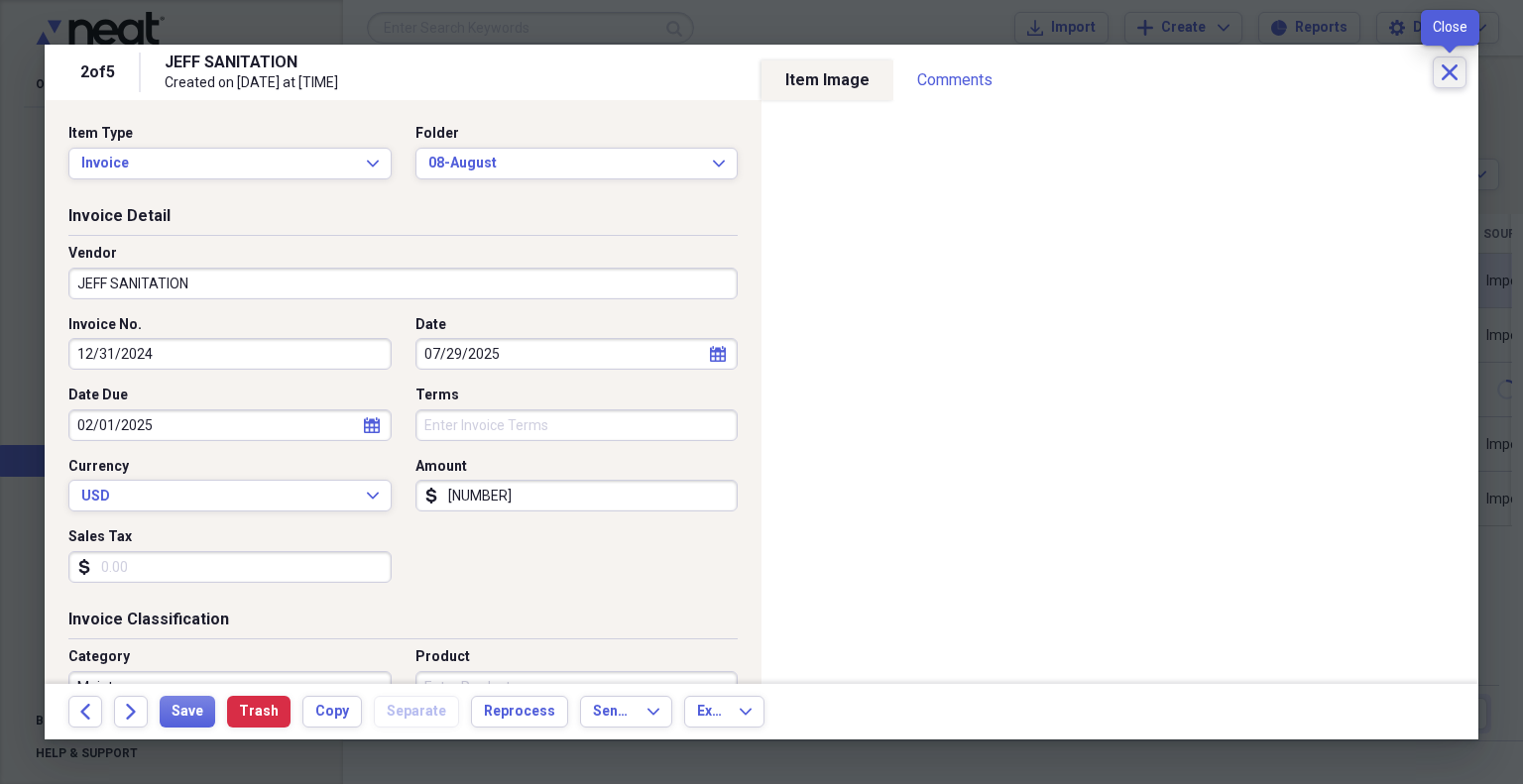 click 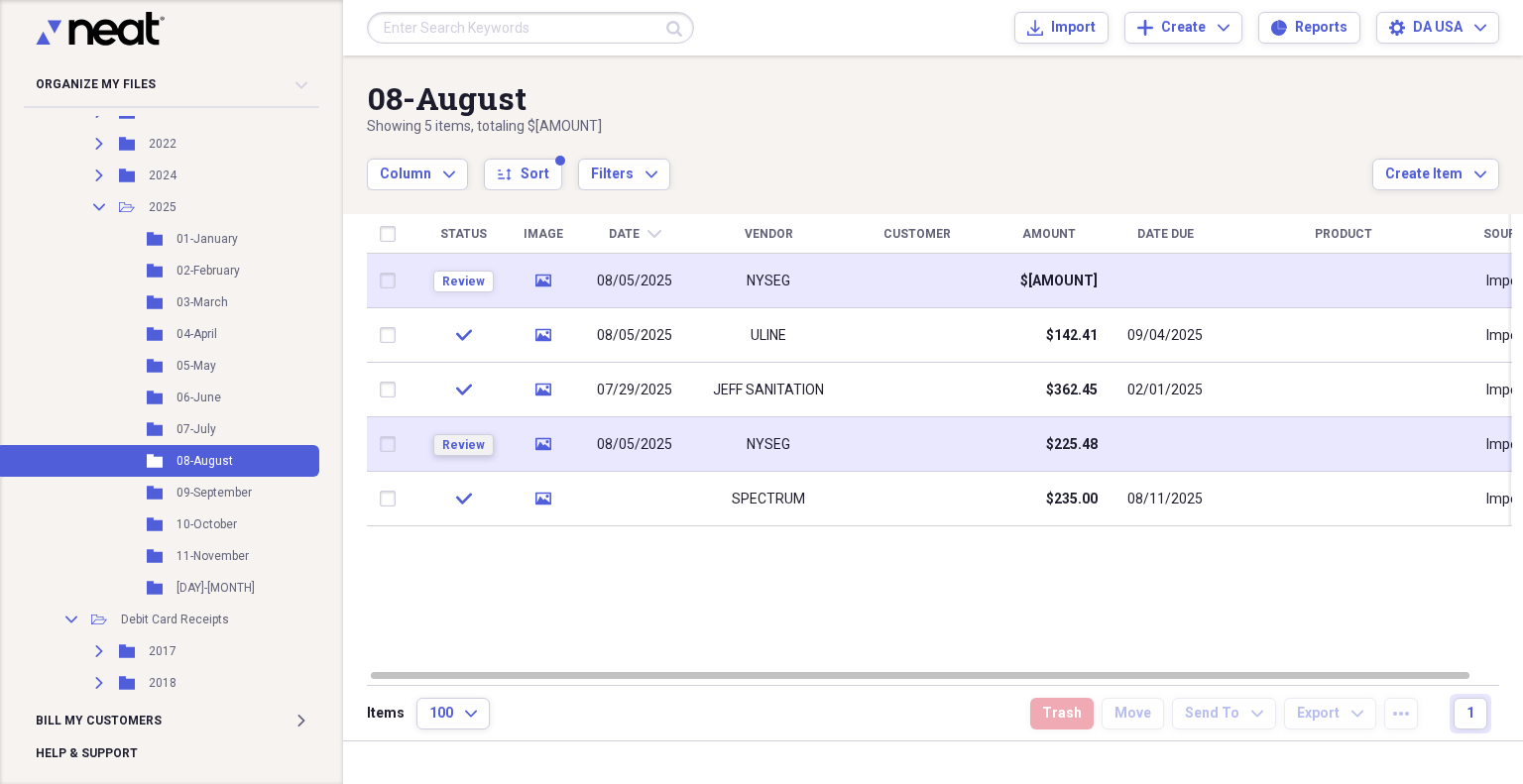 click on "Review" at bounding box center [463, 445] 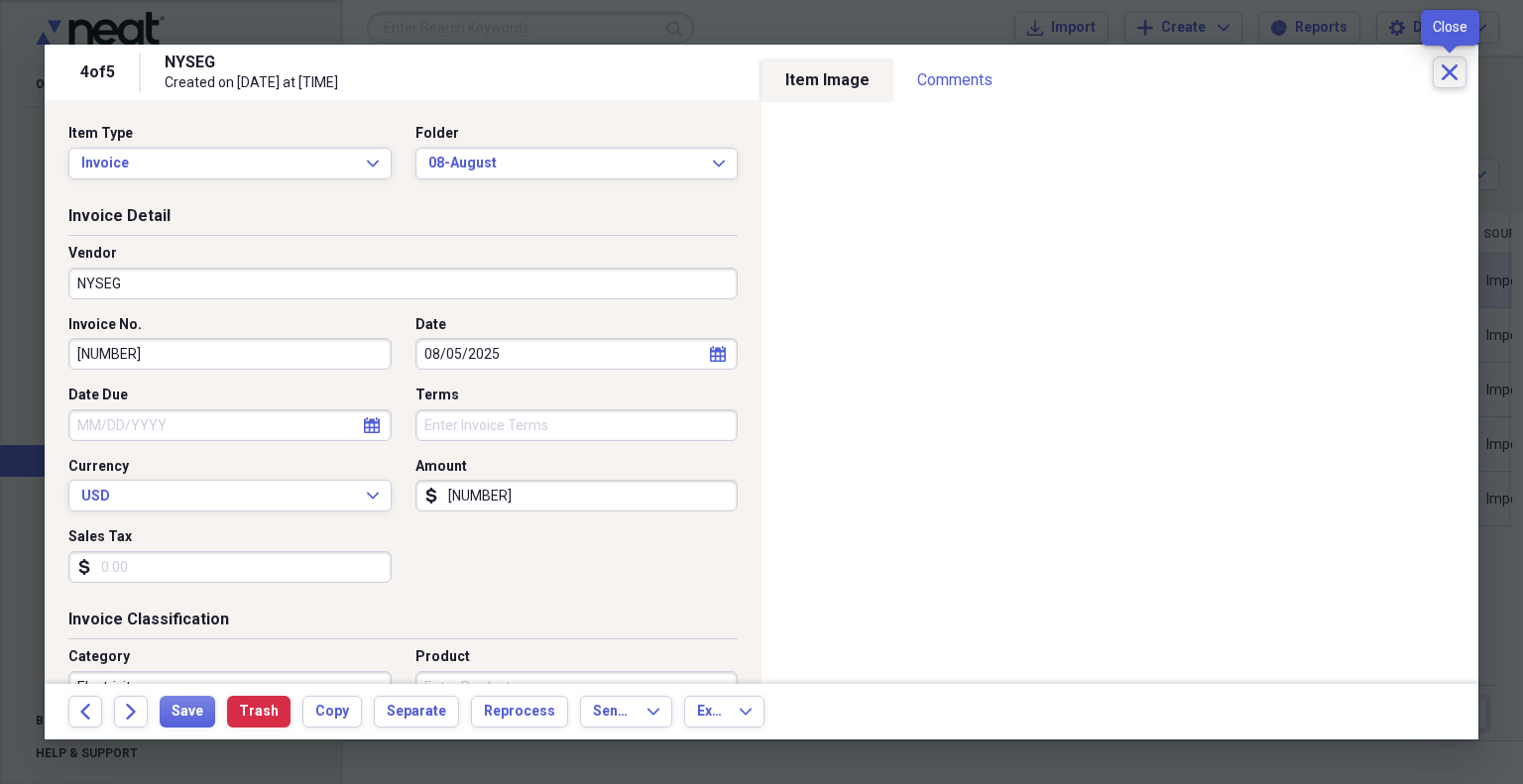 click 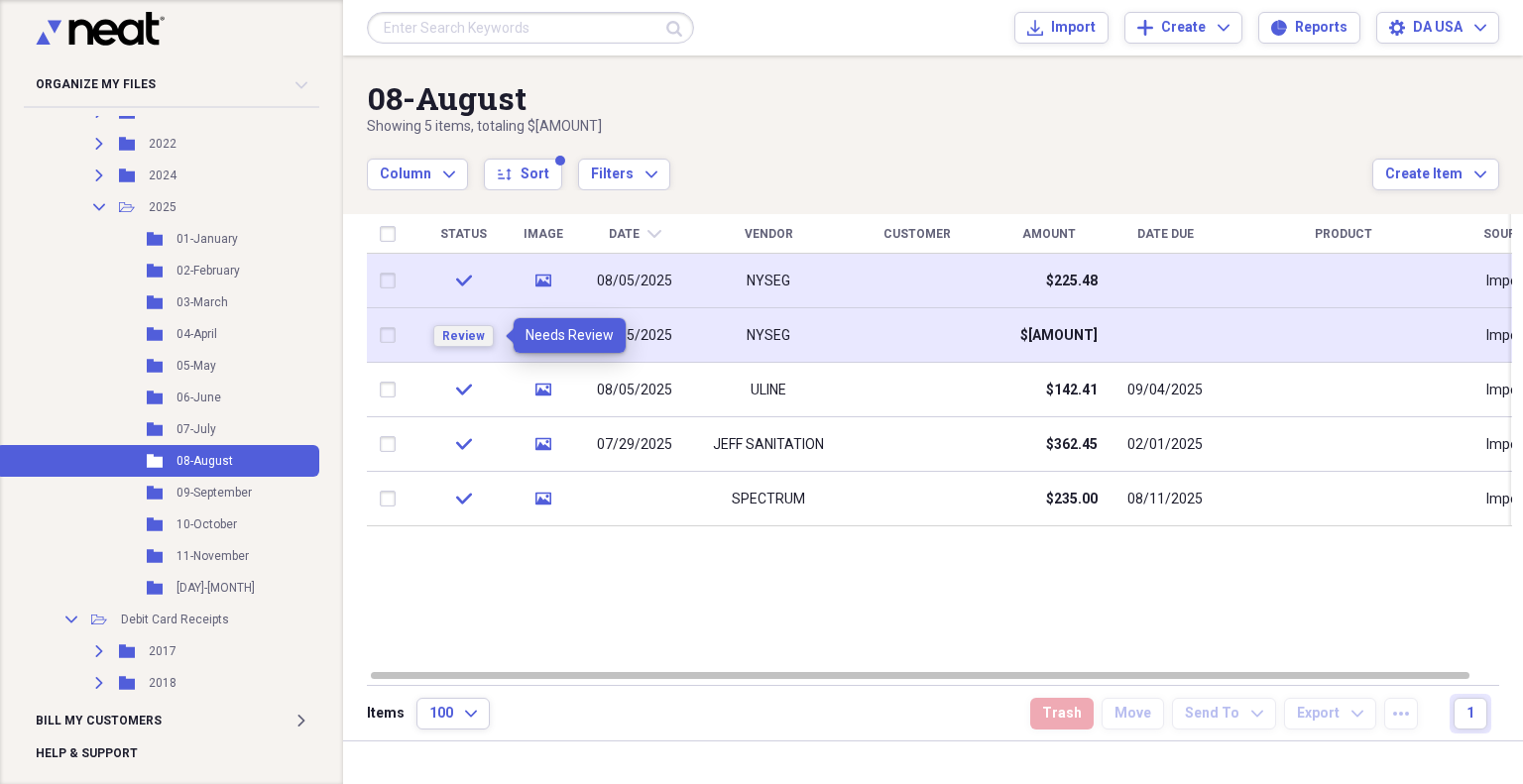 click on "Review" at bounding box center (463, 336) 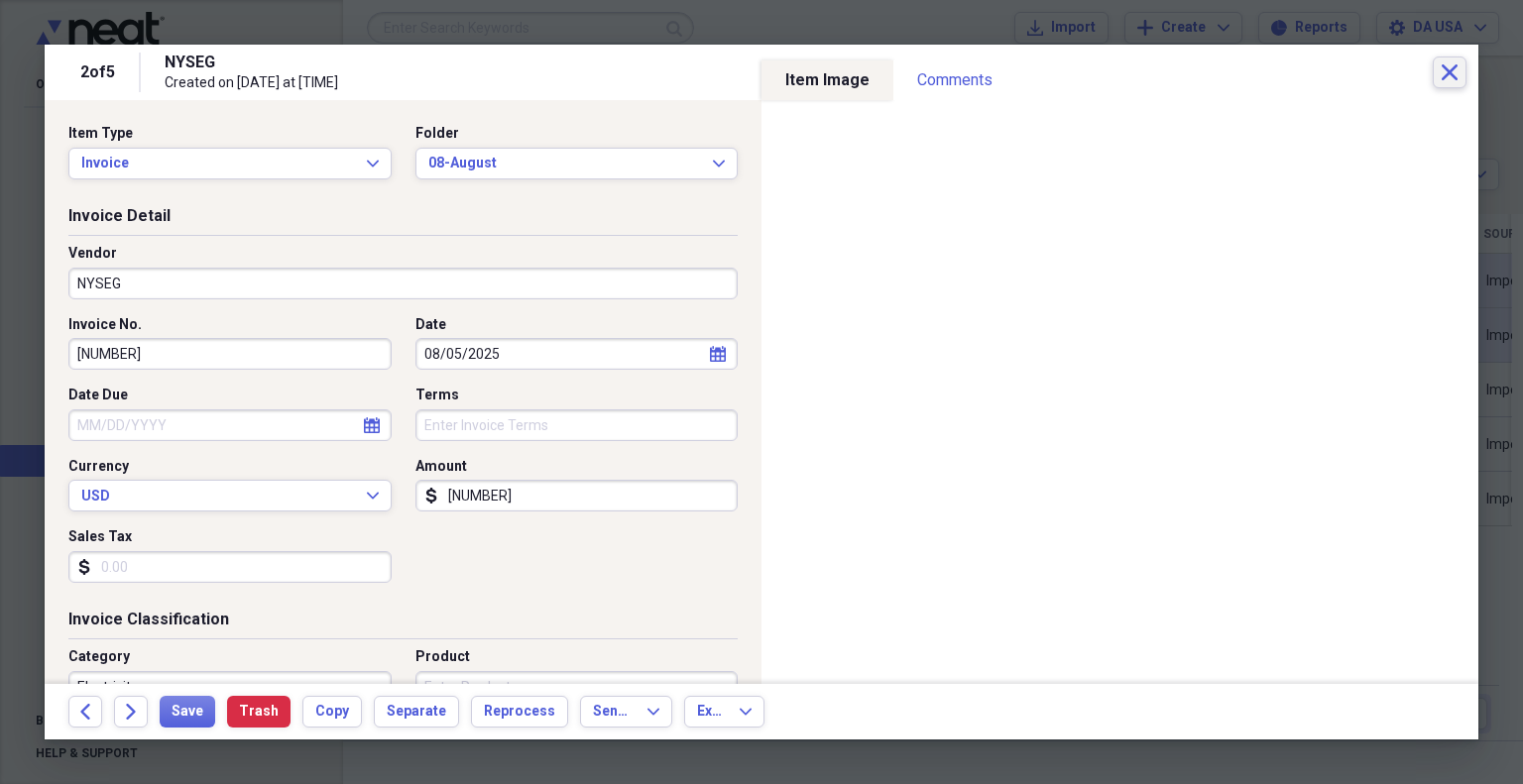click 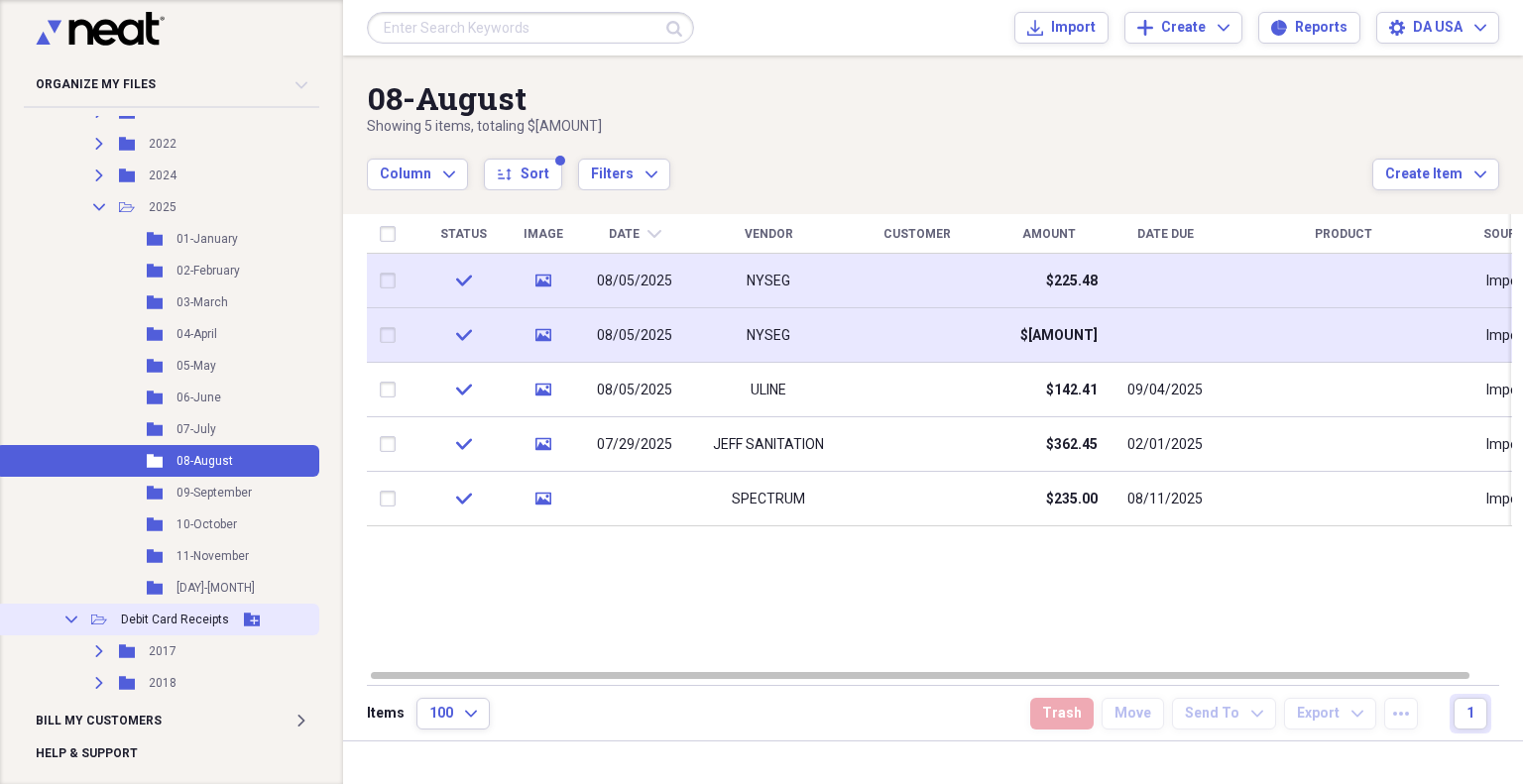 click on "Collapse" 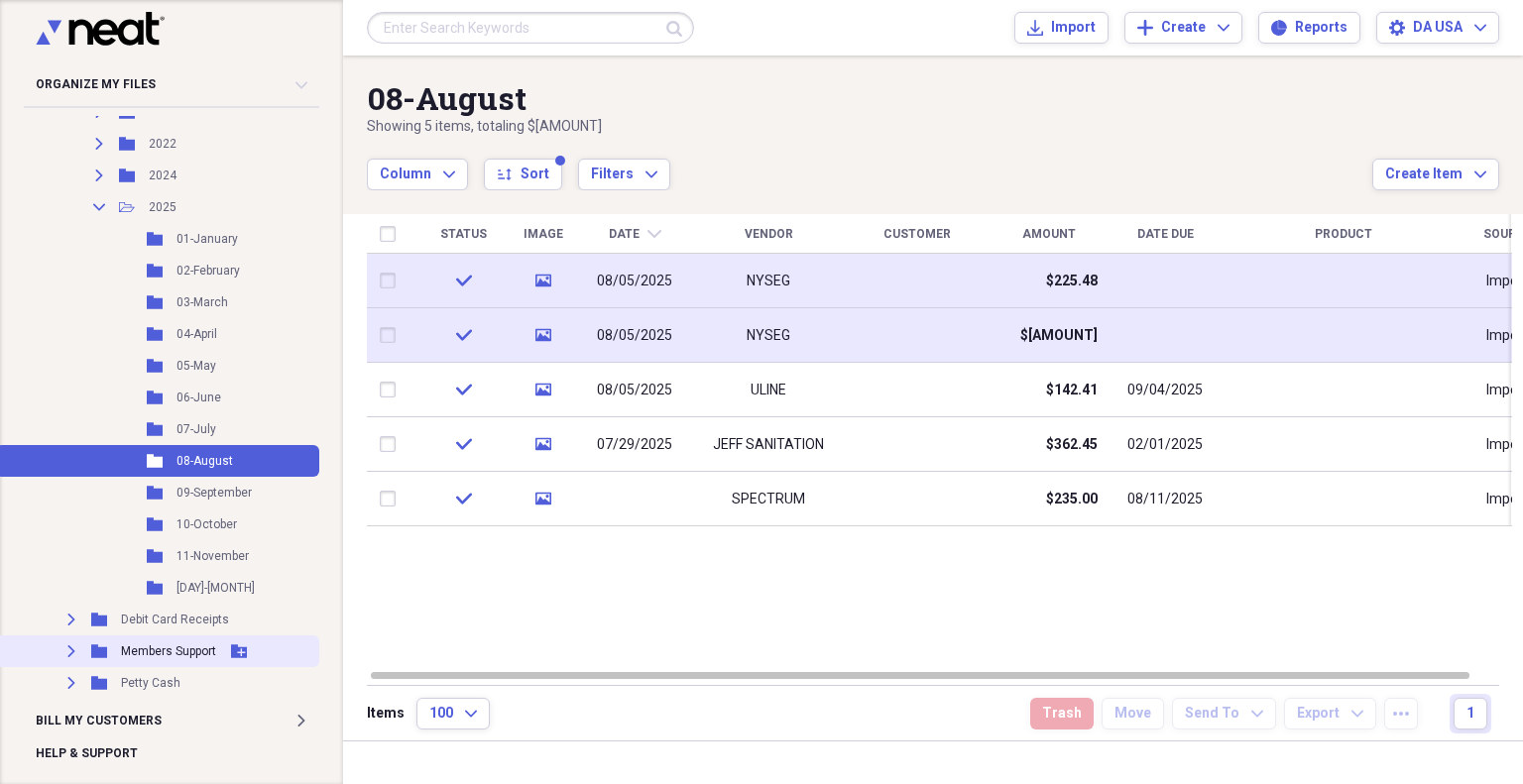 scroll, scrollTop: 660, scrollLeft: 0, axis: vertical 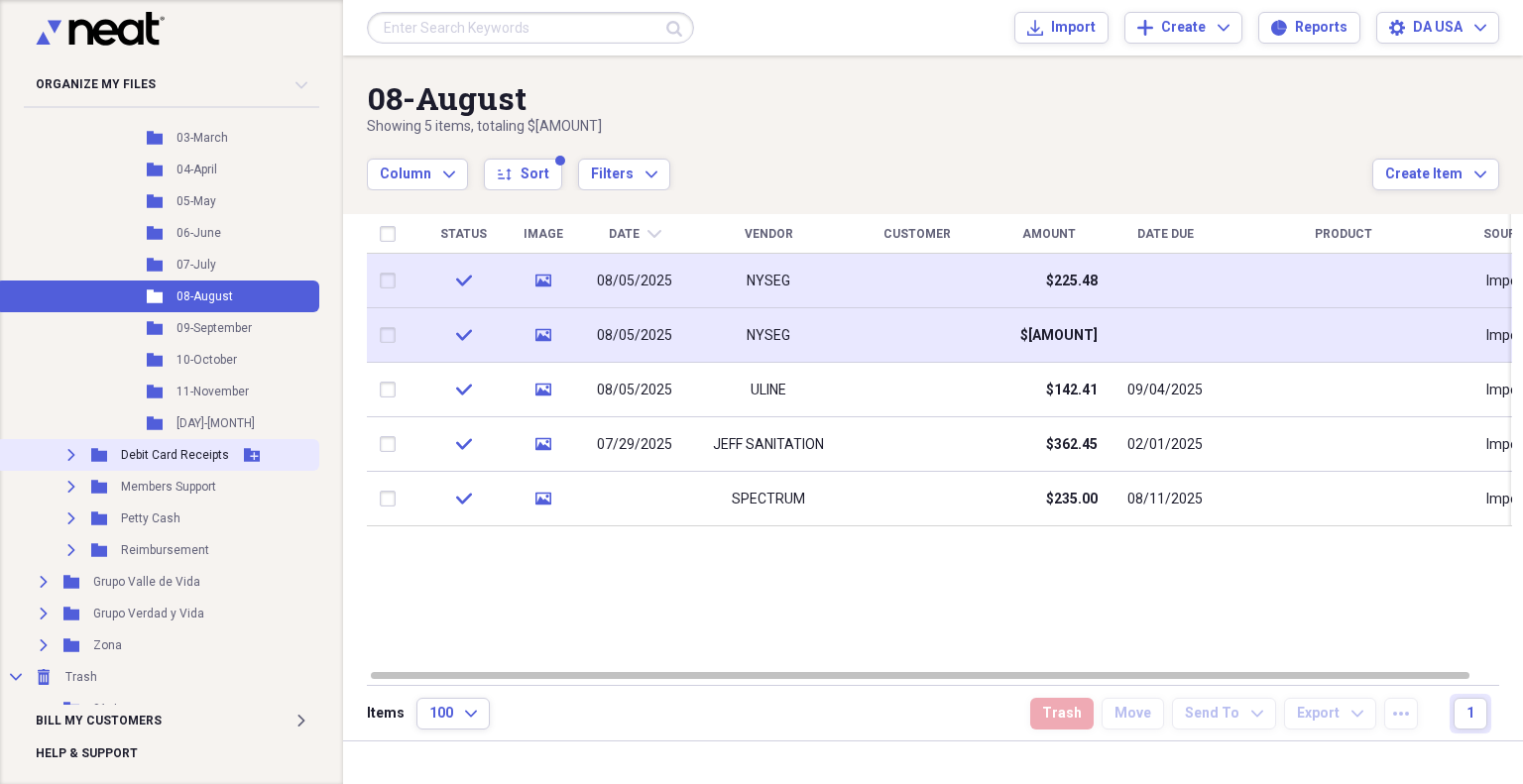 click 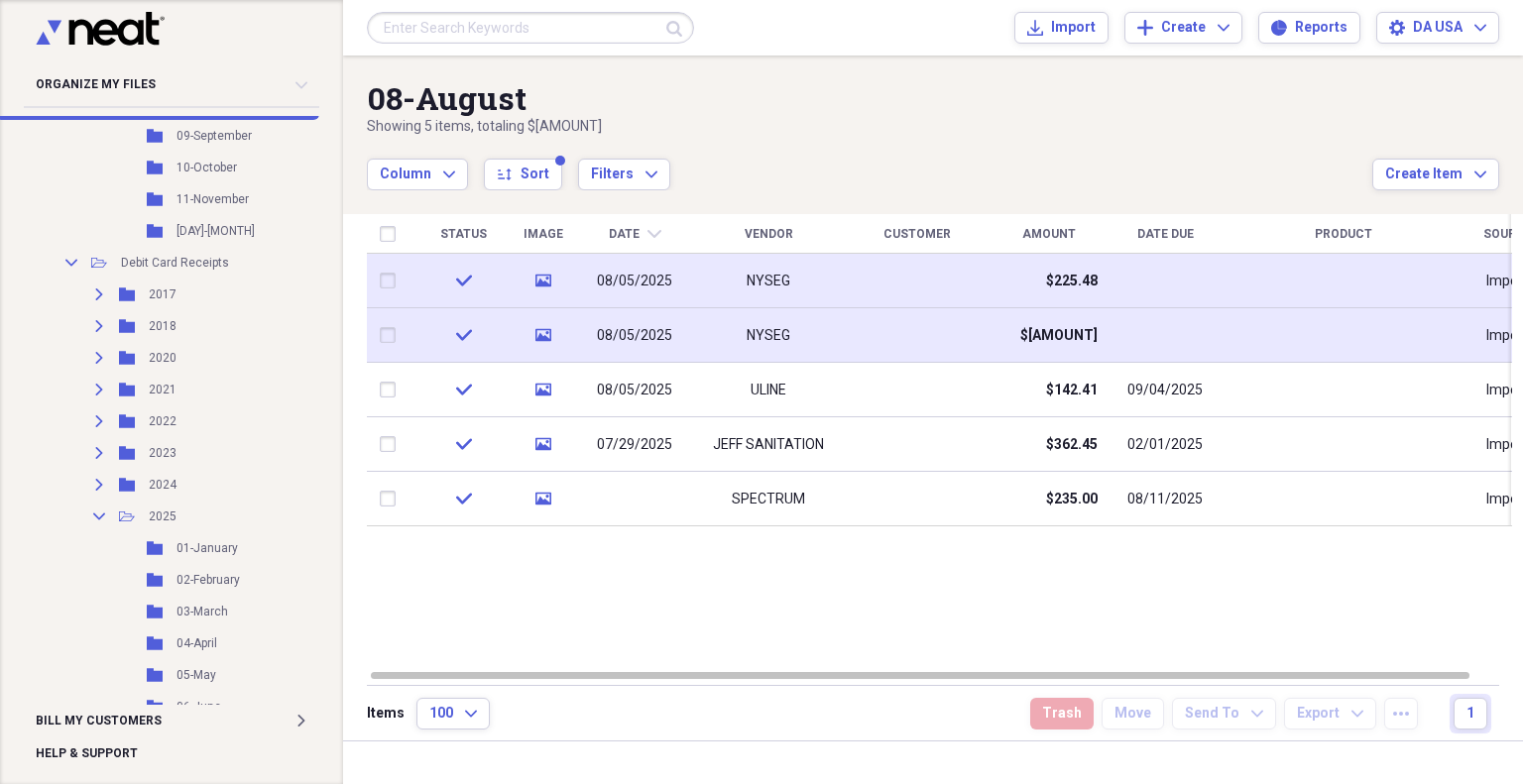 scroll, scrollTop: 1156, scrollLeft: 0, axis: vertical 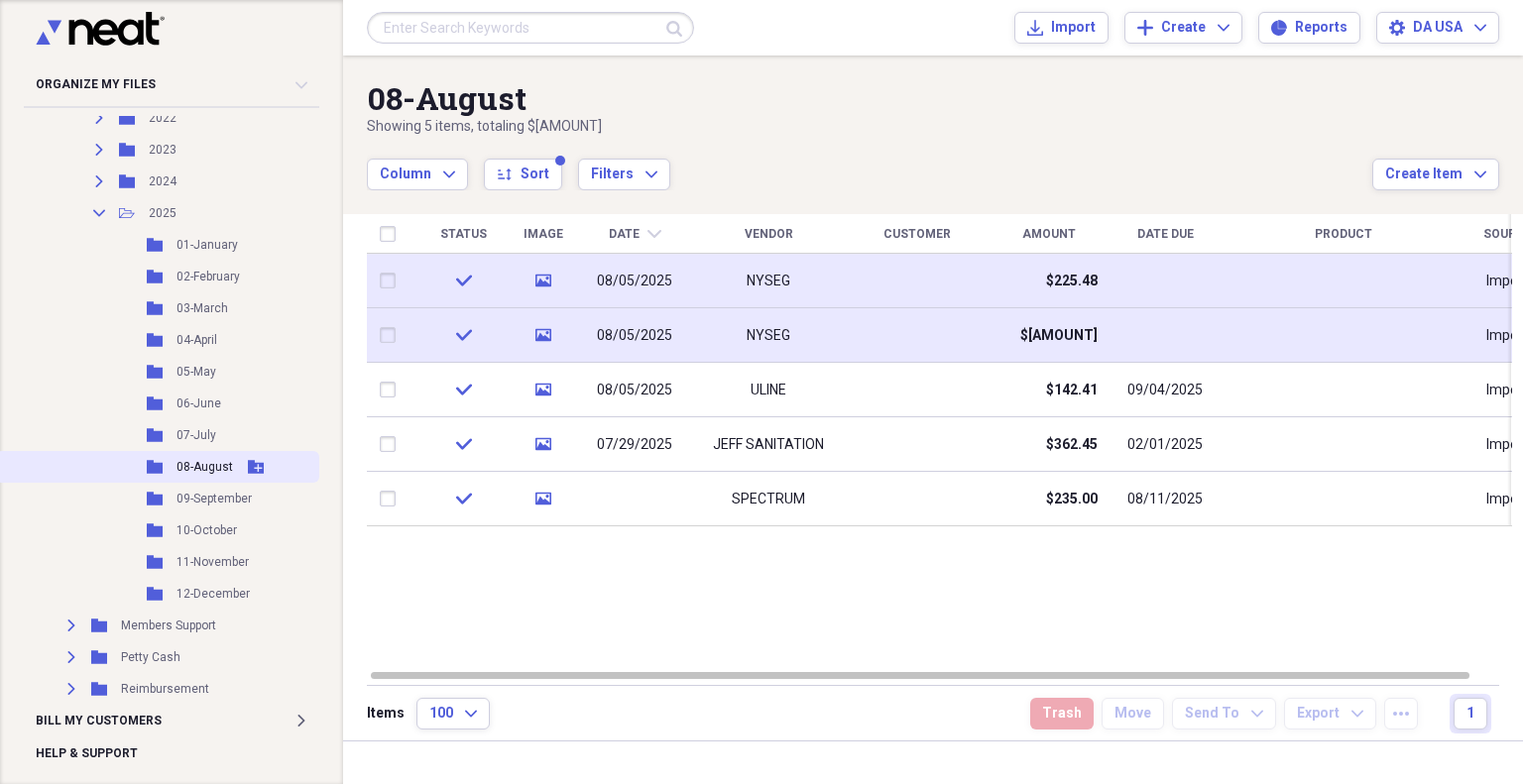 click 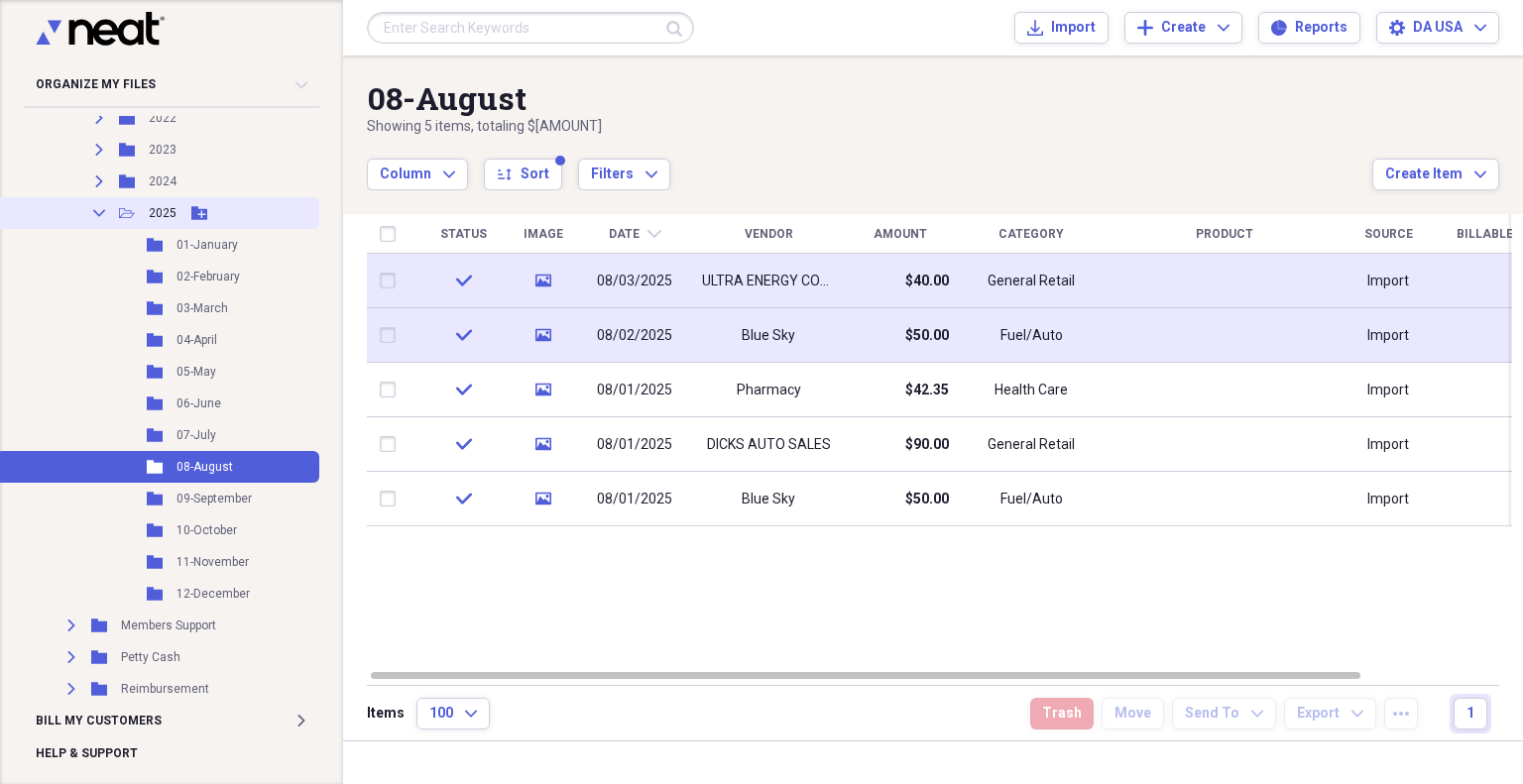 click on "Collapse" at bounding box center [99, 213] 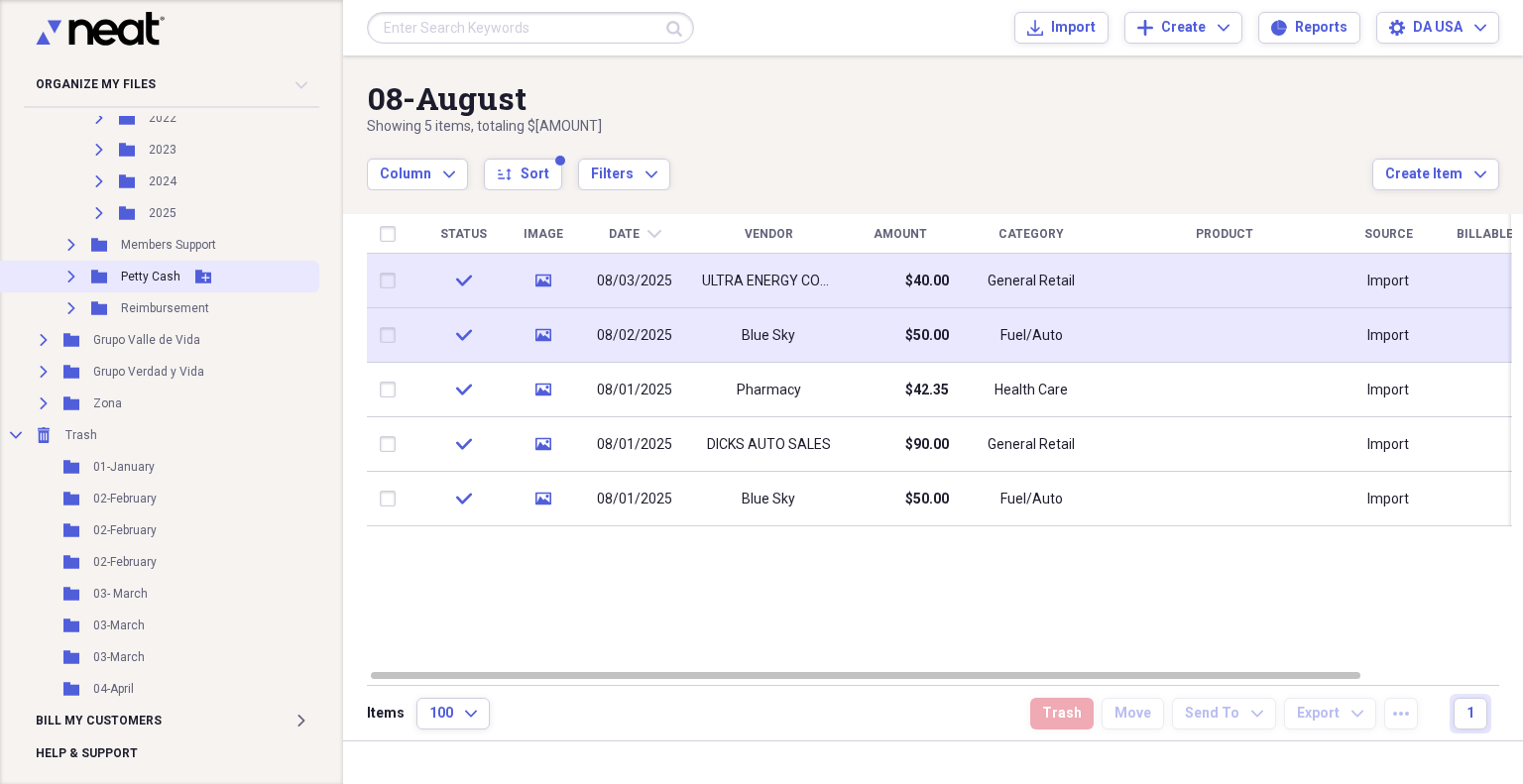 scroll, scrollTop: 826, scrollLeft: 0, axis: vertical 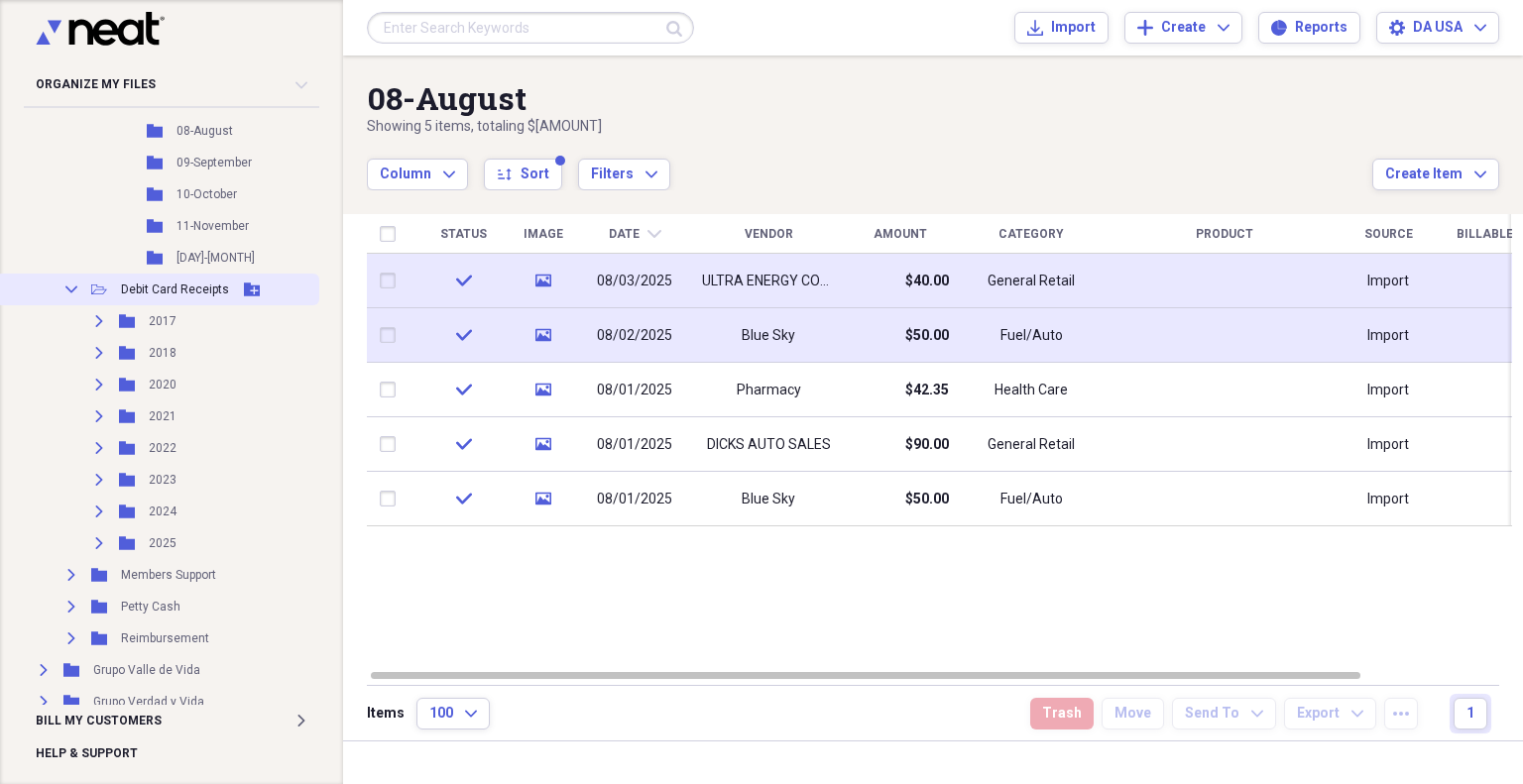 click on "Collapse" 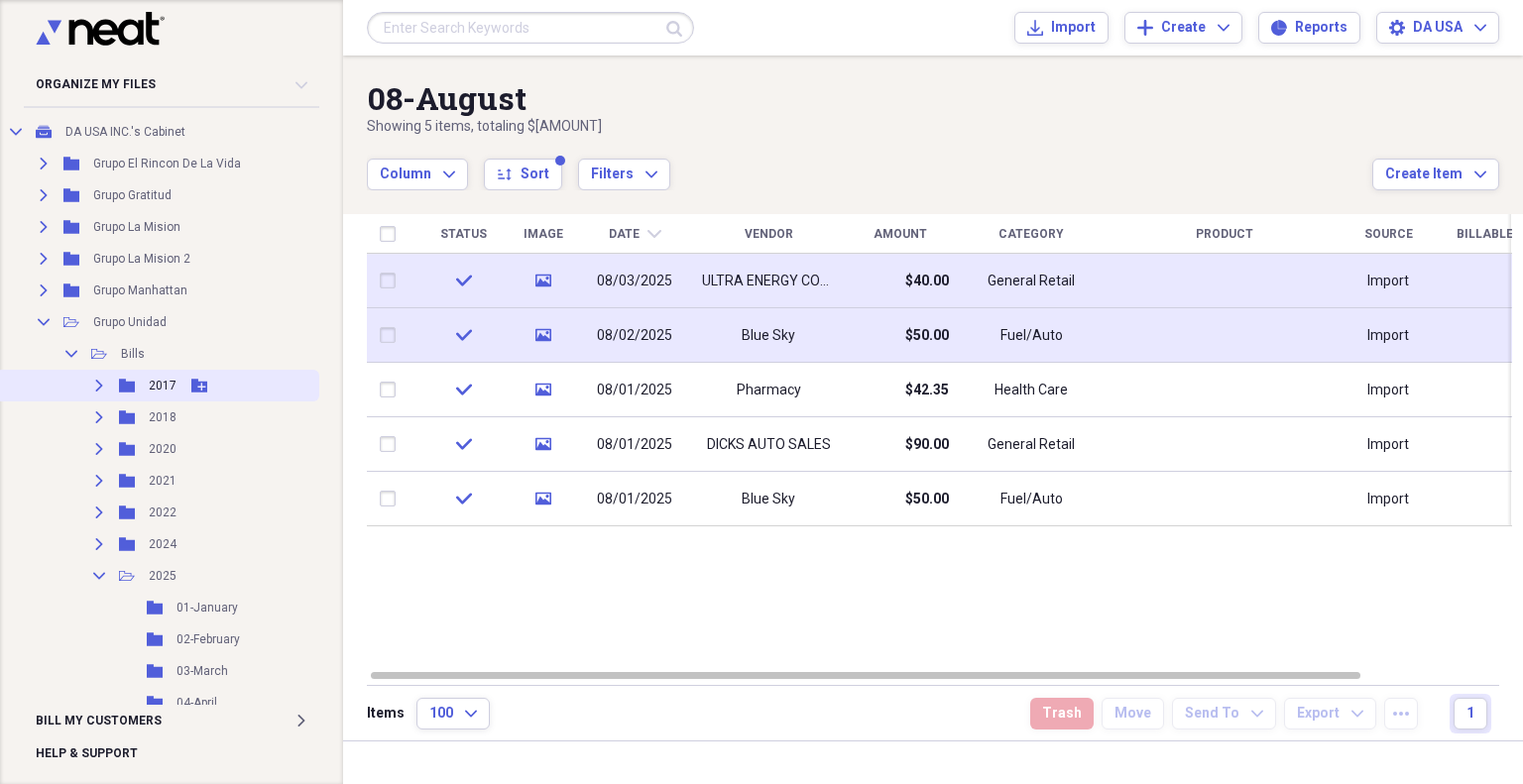 scroll, scrollTop: 165, scrollLeft: 0, axis: vertical 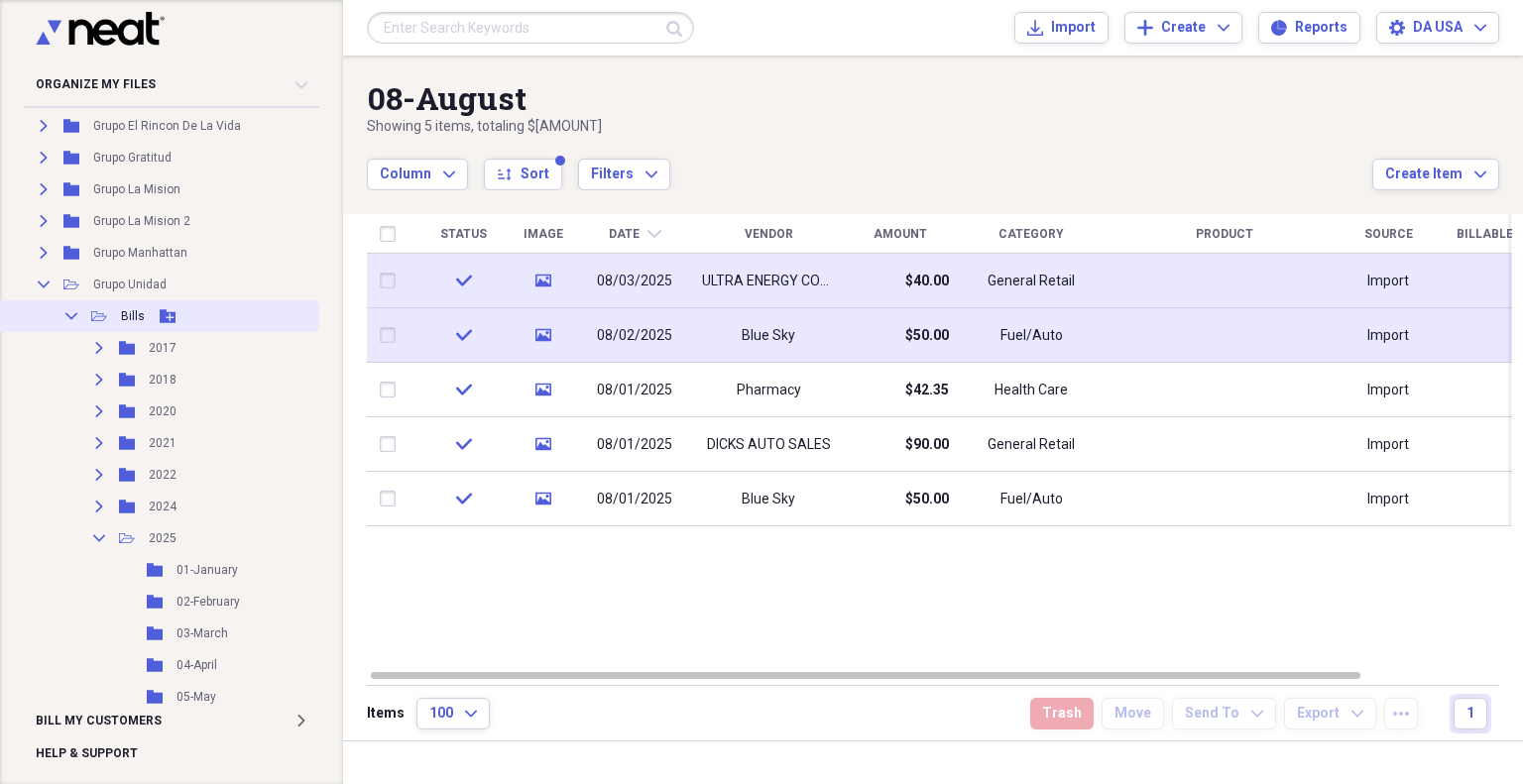 click on "Collapse" 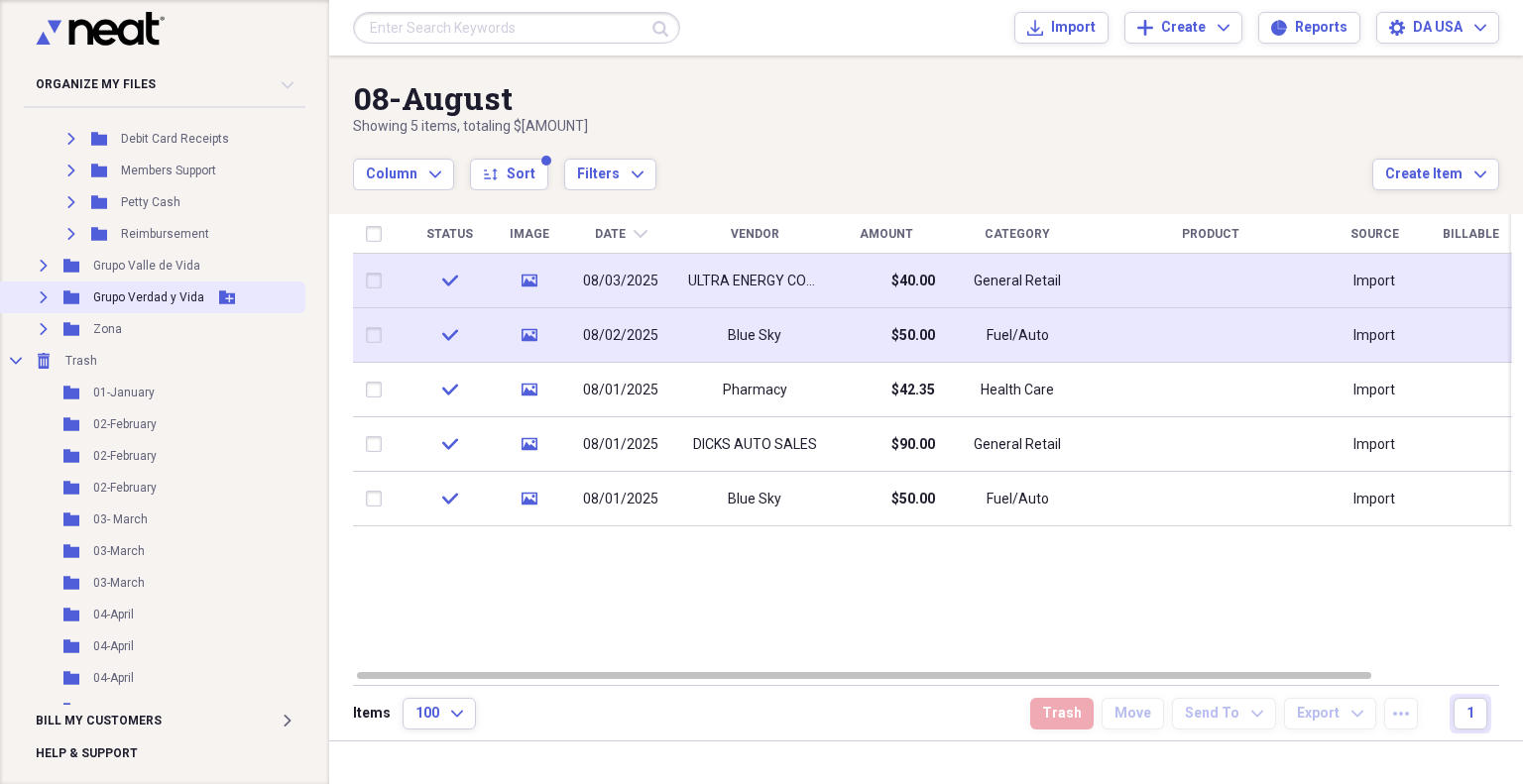 scroll, scrollTop: 165, scrollLeft: 0, axis: vertical 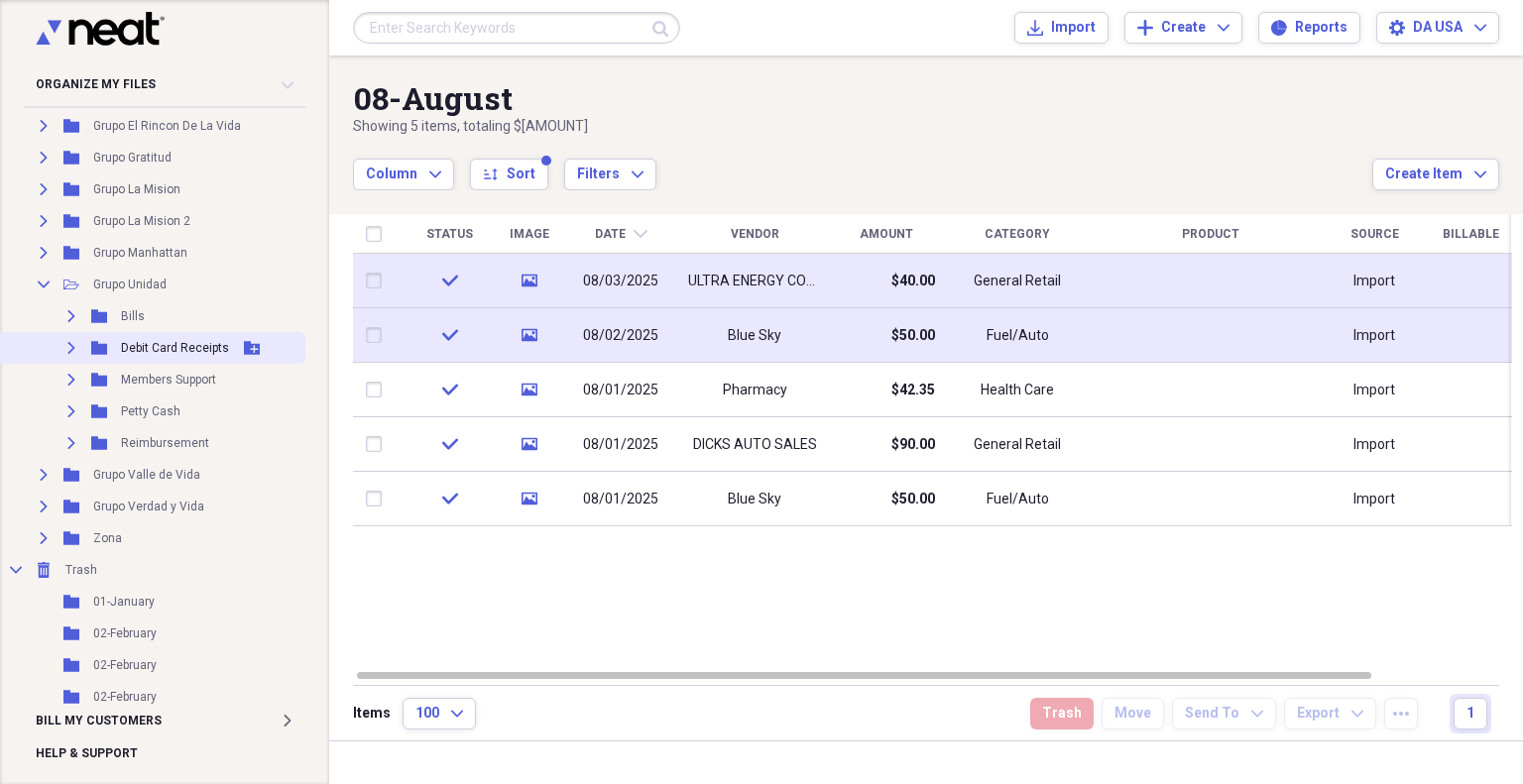 click on "Expand" 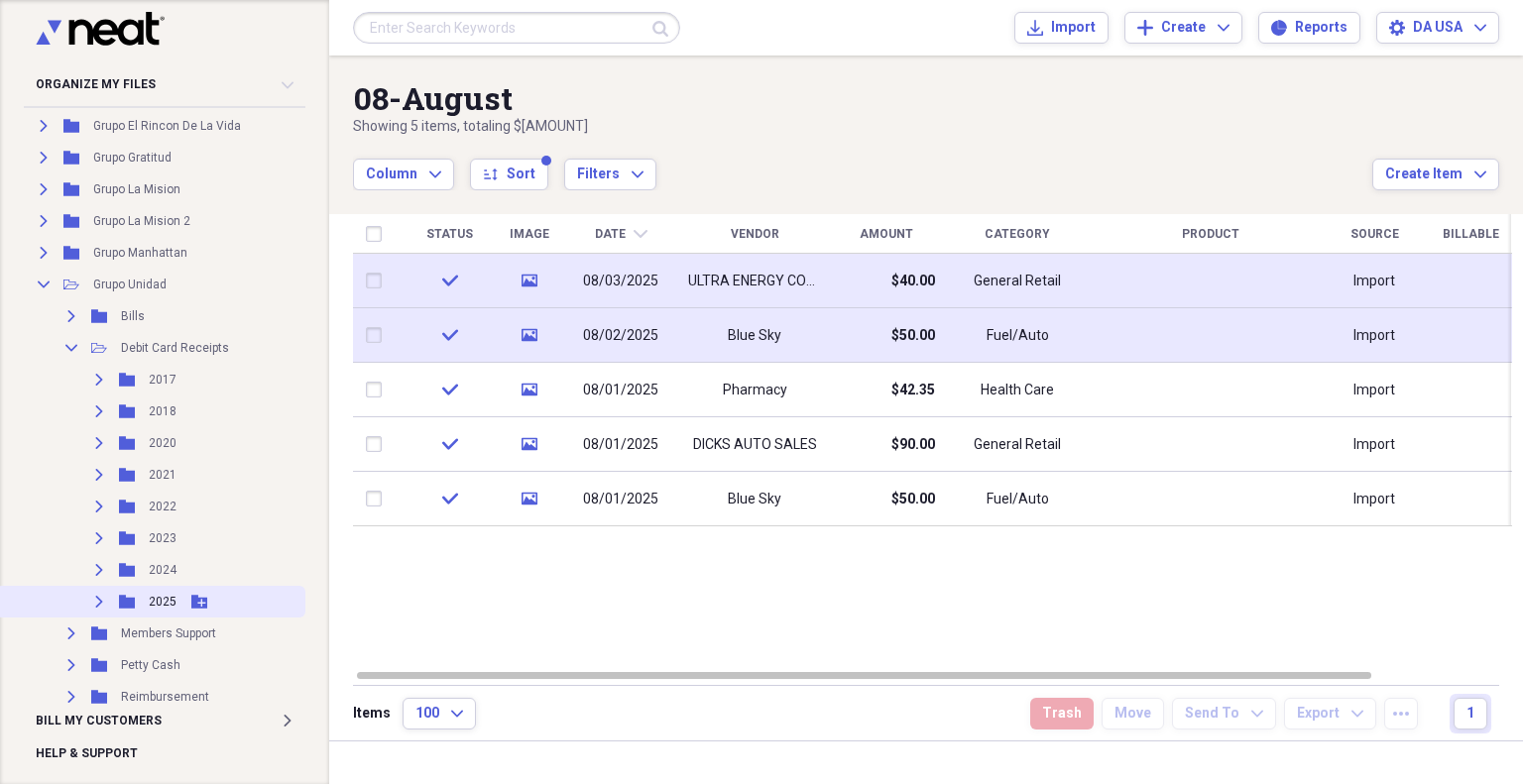 click on "Expand" 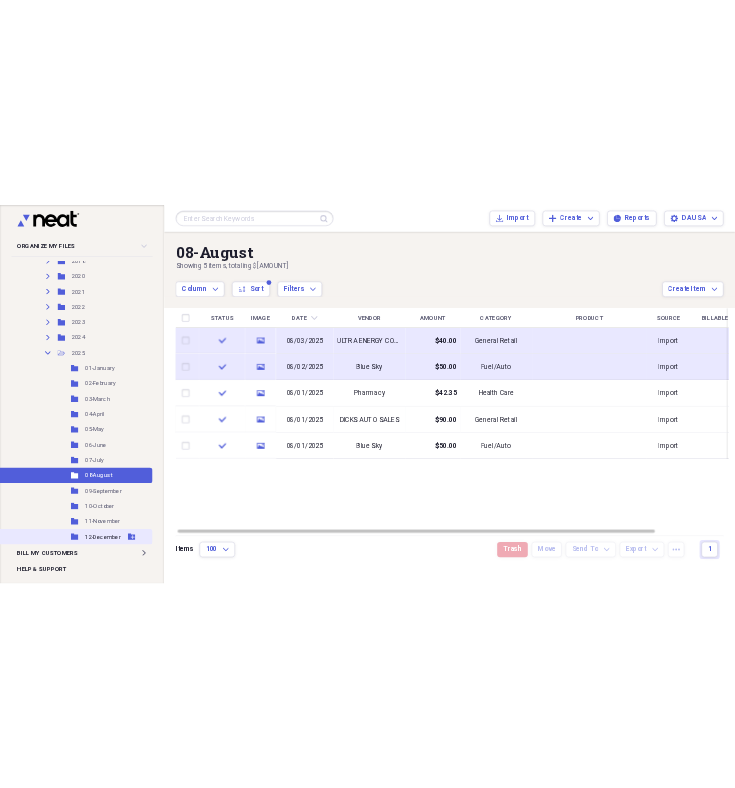 scroll, scrollTop: 500, scrollLeft: 0, axis: vertical 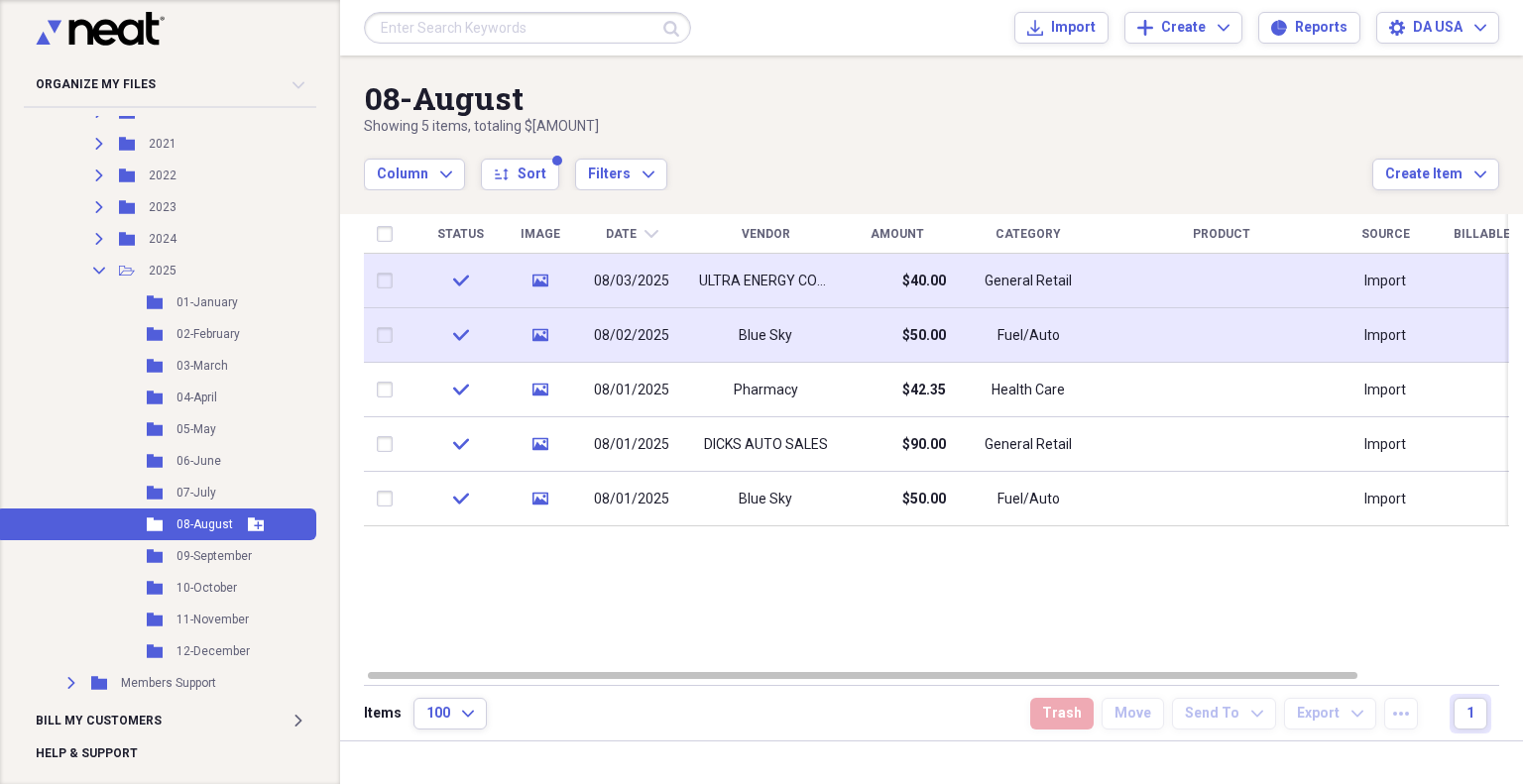 click 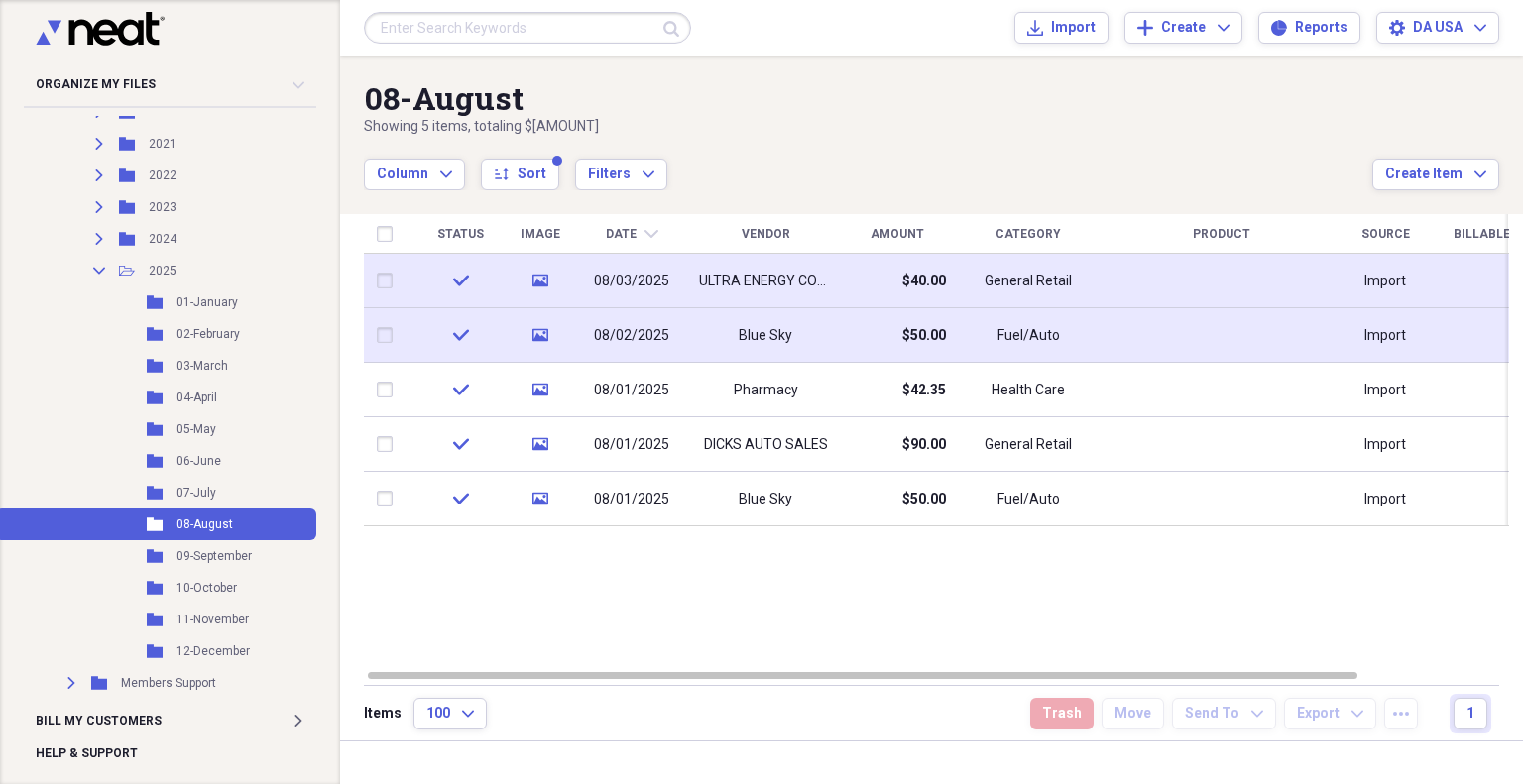 click on "Status Image Date chevron-down Vendor Amount Category Product Source Billable Reimbursable check media [DATE] ULTRA ENERGY CORP $[AMOUNT] General Retail Import check media [DATE] Blue Sky $[AMOUNT] Fuel/Auto Import check media [DATE] Pharmacy $[AMOUNT] Health Care Import check media [DATE] DICKS AUTO SALES $[AMOUNT] General Retail Import check media [DATE] Blue Sky $[AMOUNT] Fuel/Auto Import" at bounding box center (936, 441) 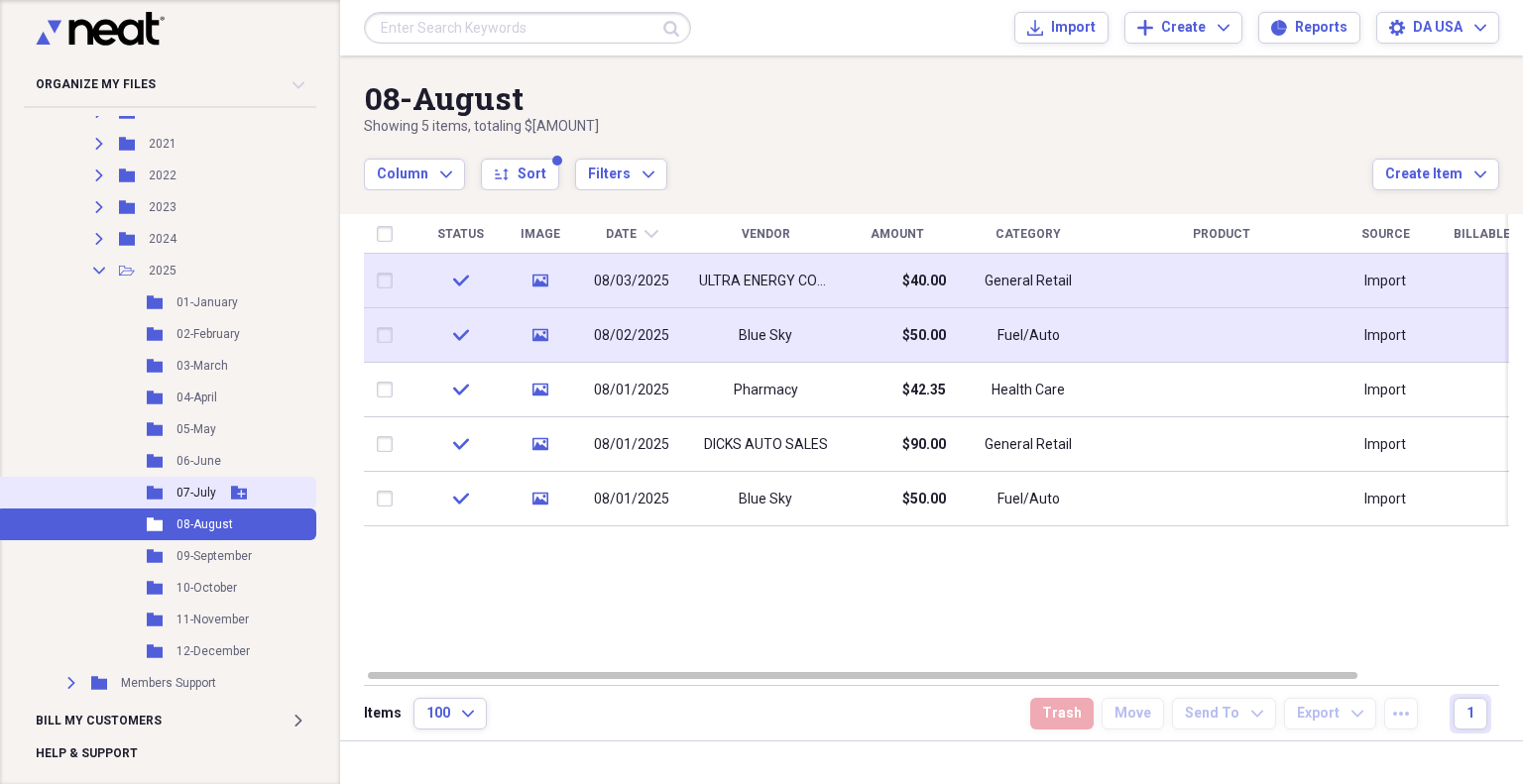 click 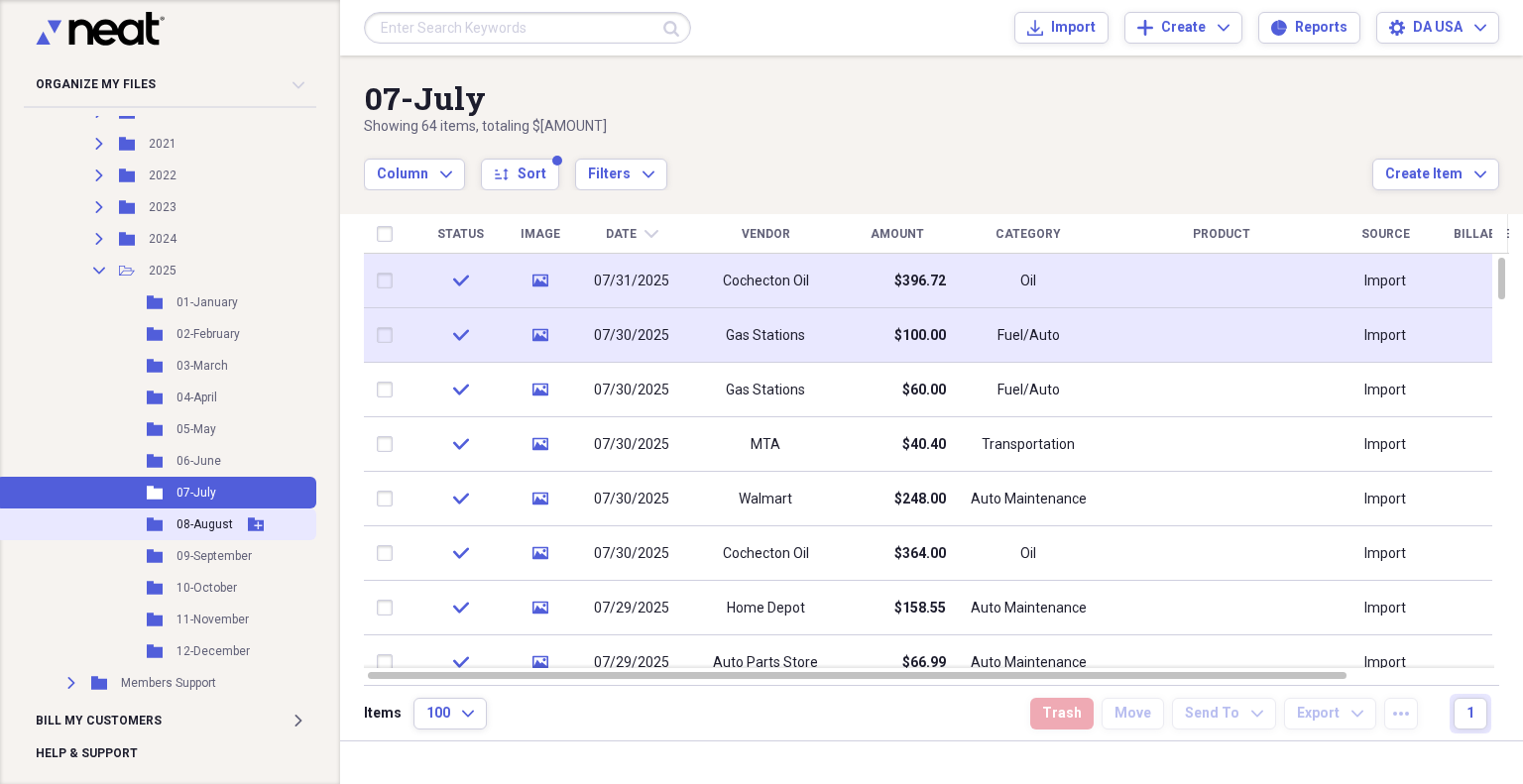 click 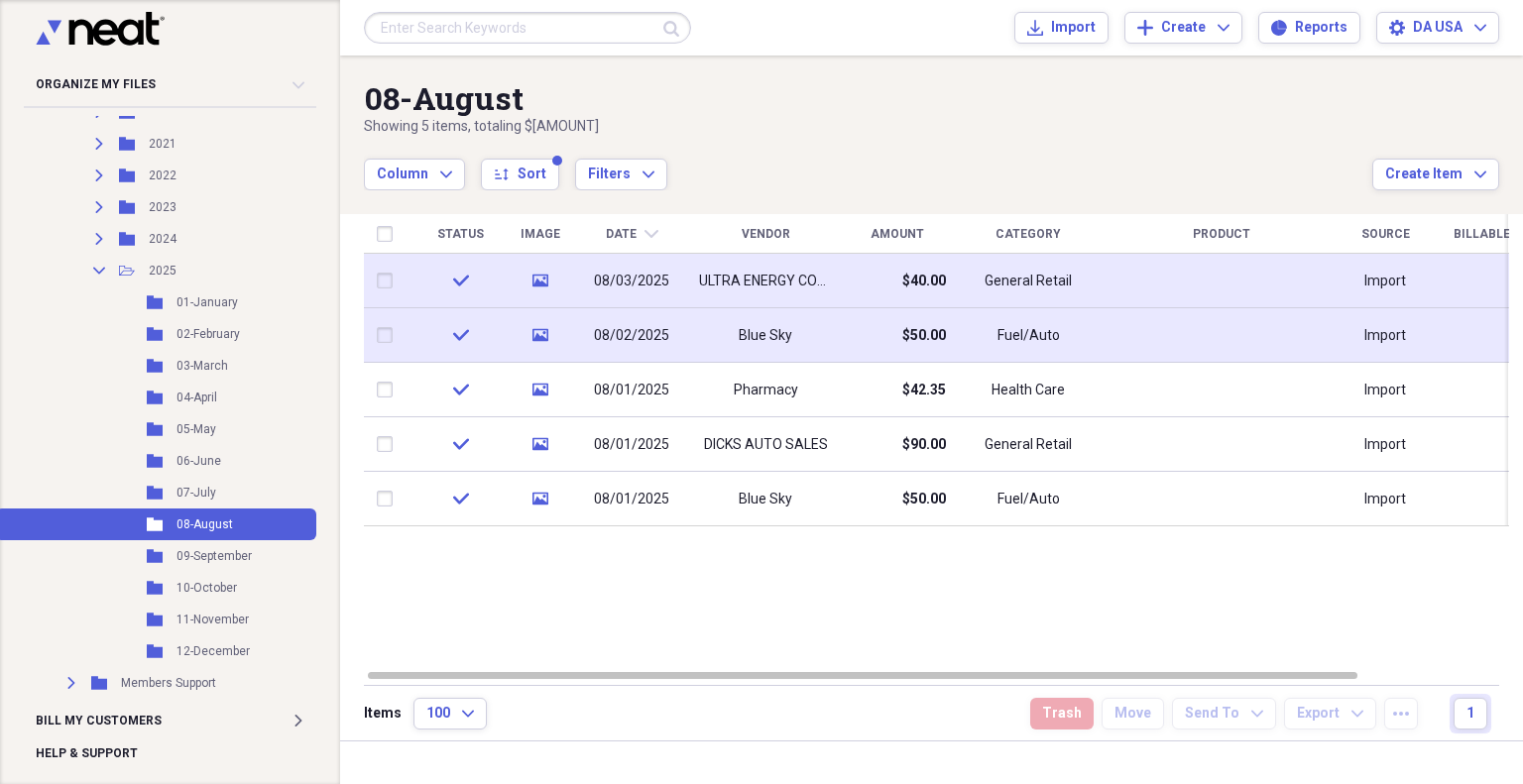 click on "Blue Sky" at bounding box center [765, 335] 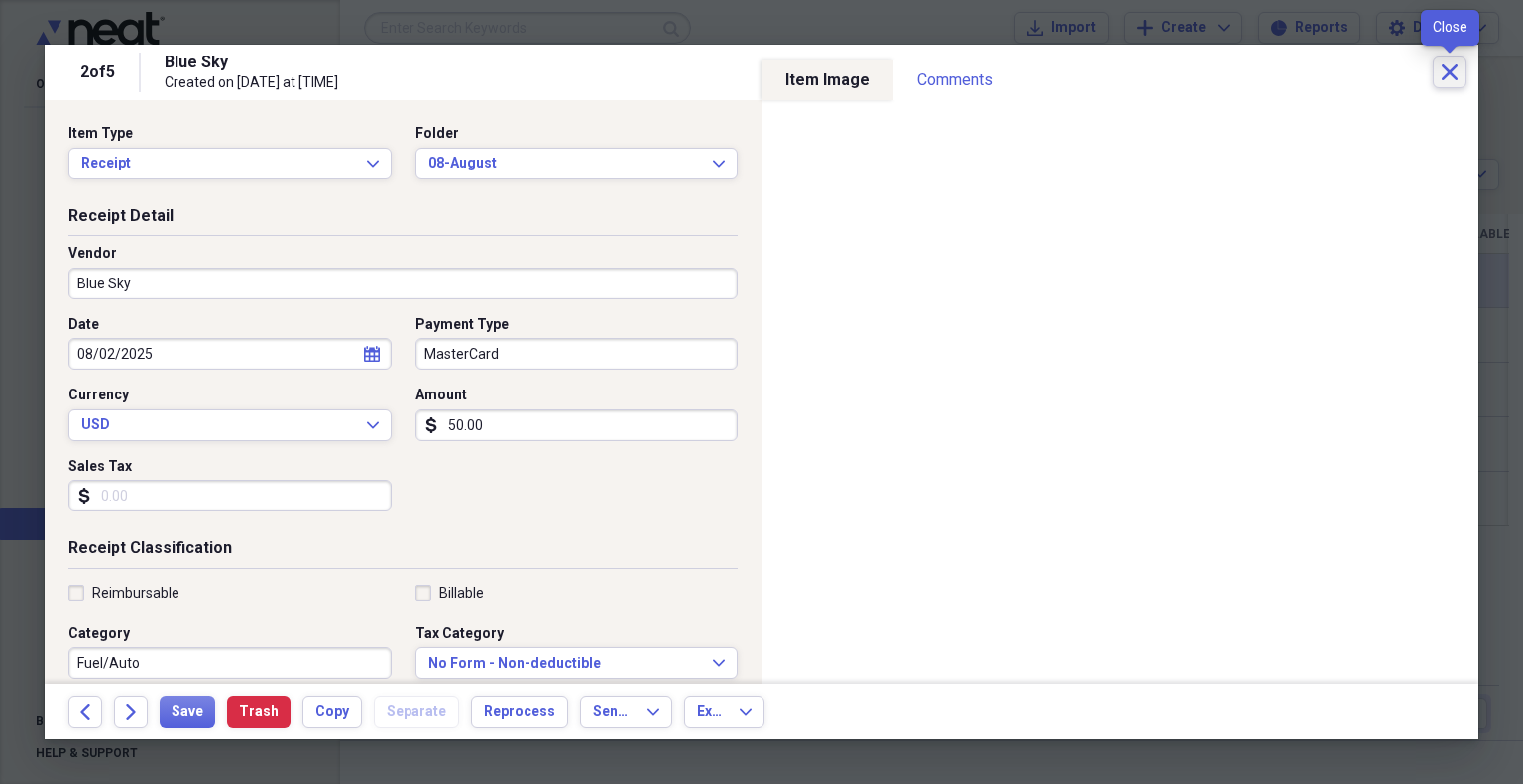 click 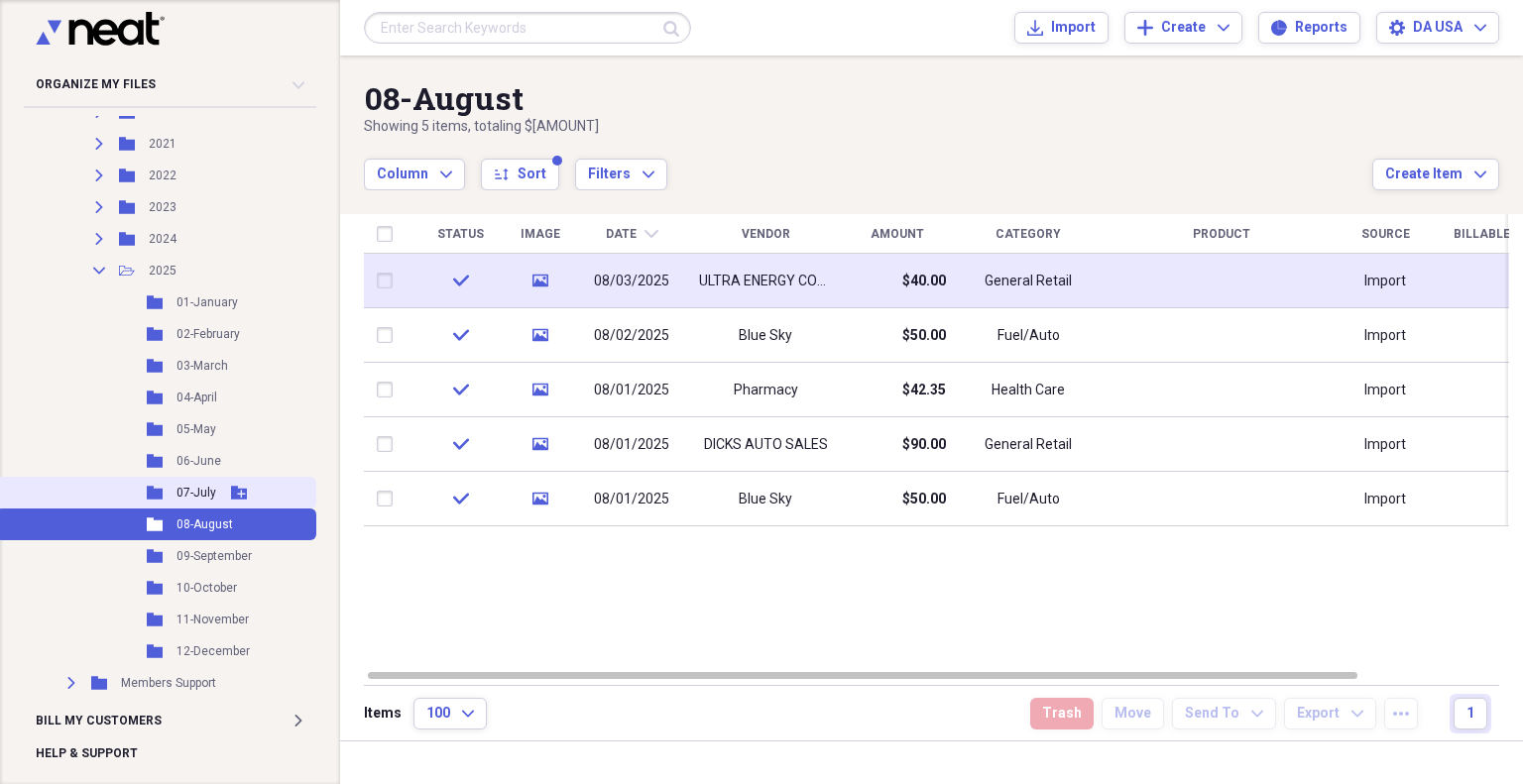 click on "Folder 07-July Add Folder" at bounding box center [156, 493] 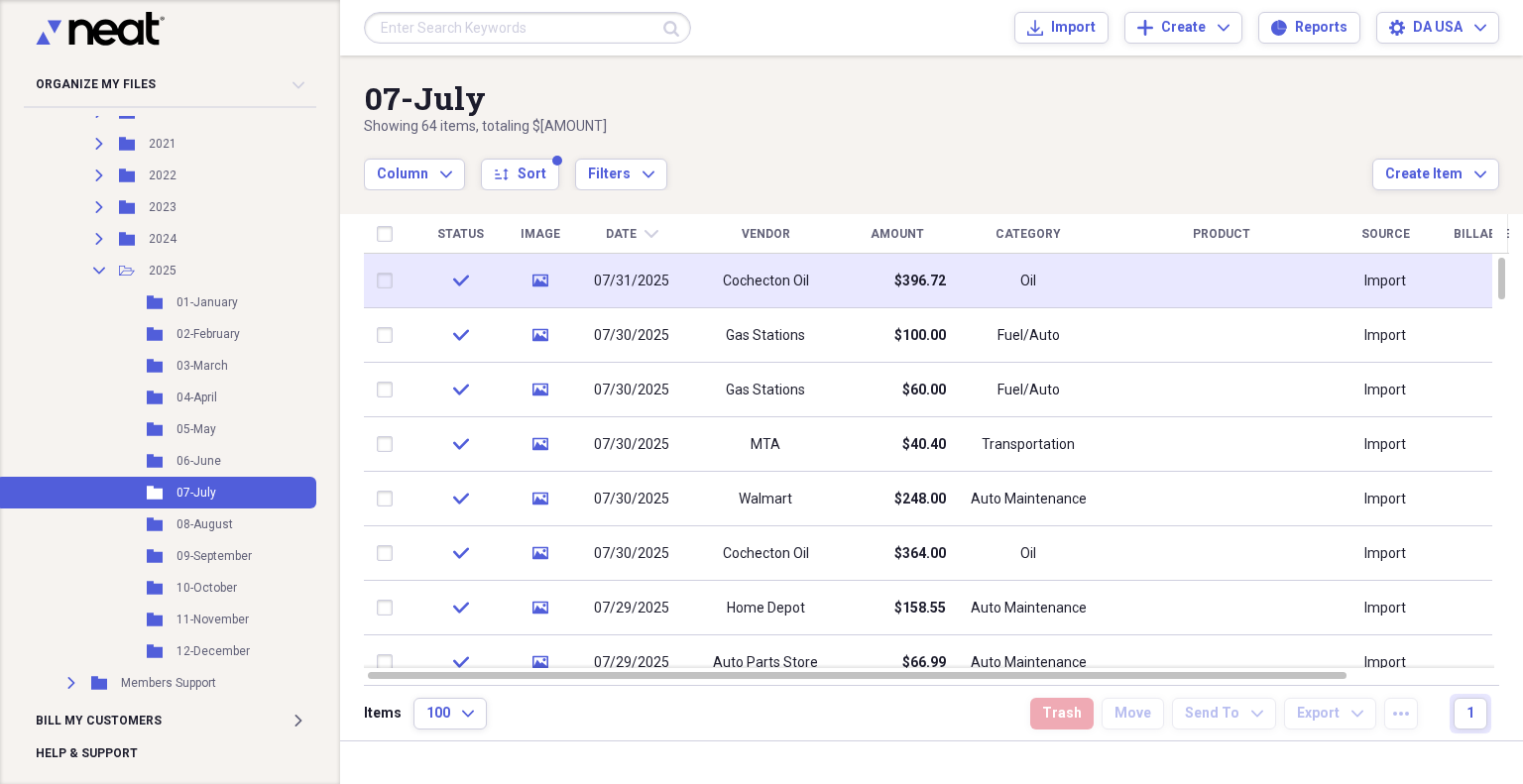 click on "Amount" at bounding box center (897, 234) 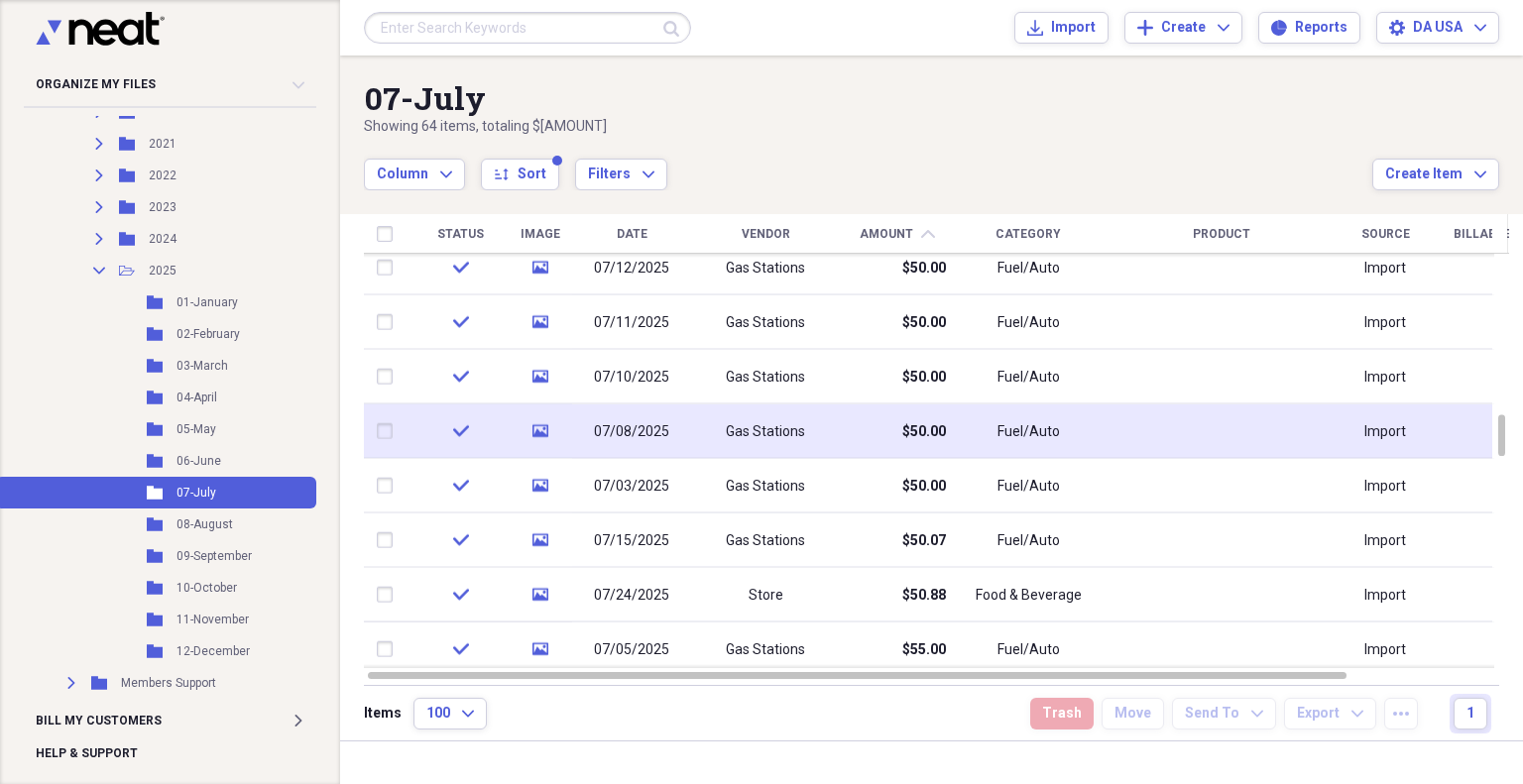 click on "07/08/2025" at bounding box center (632, 431) 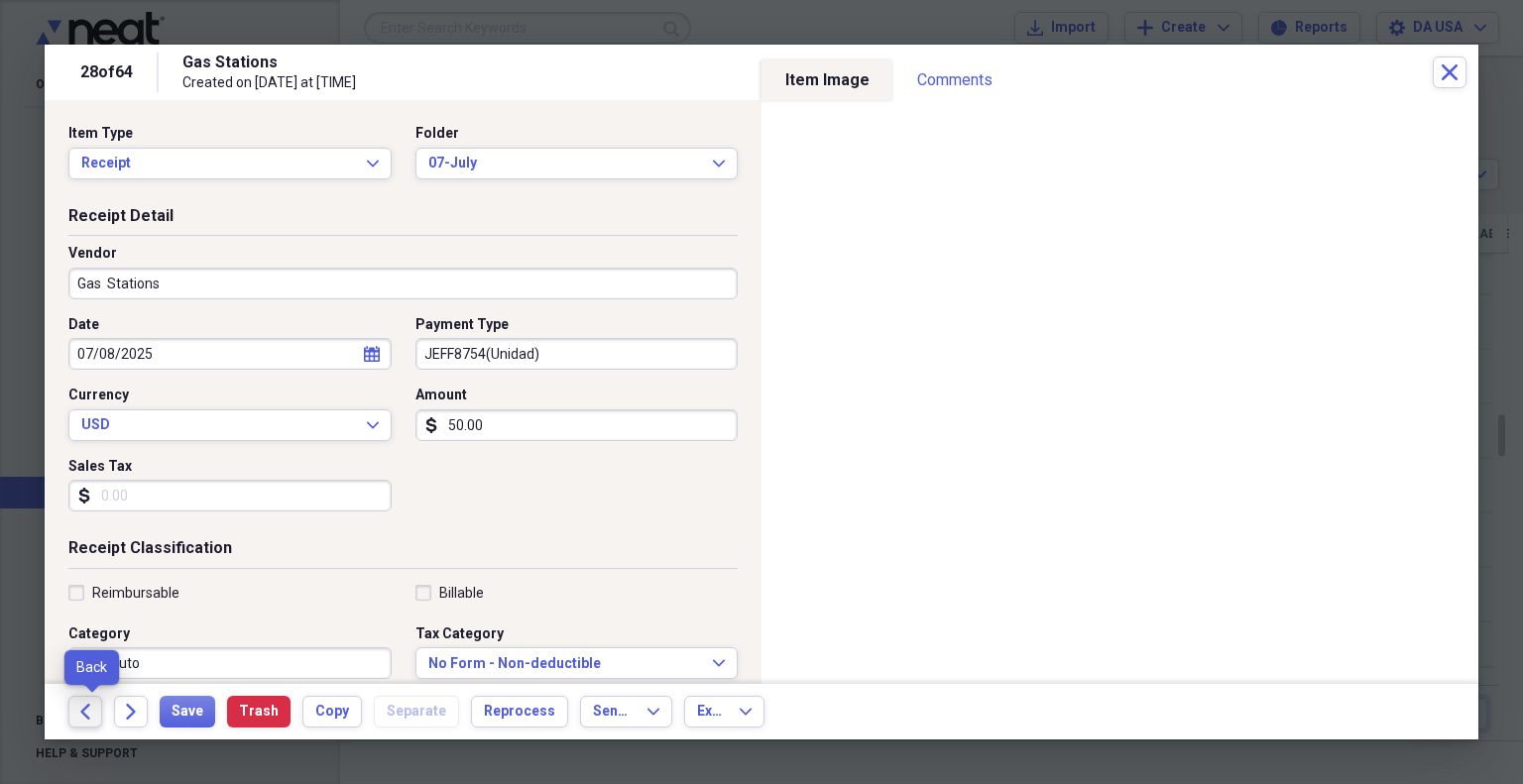 click on "Back" at bounding box center [85, 712] 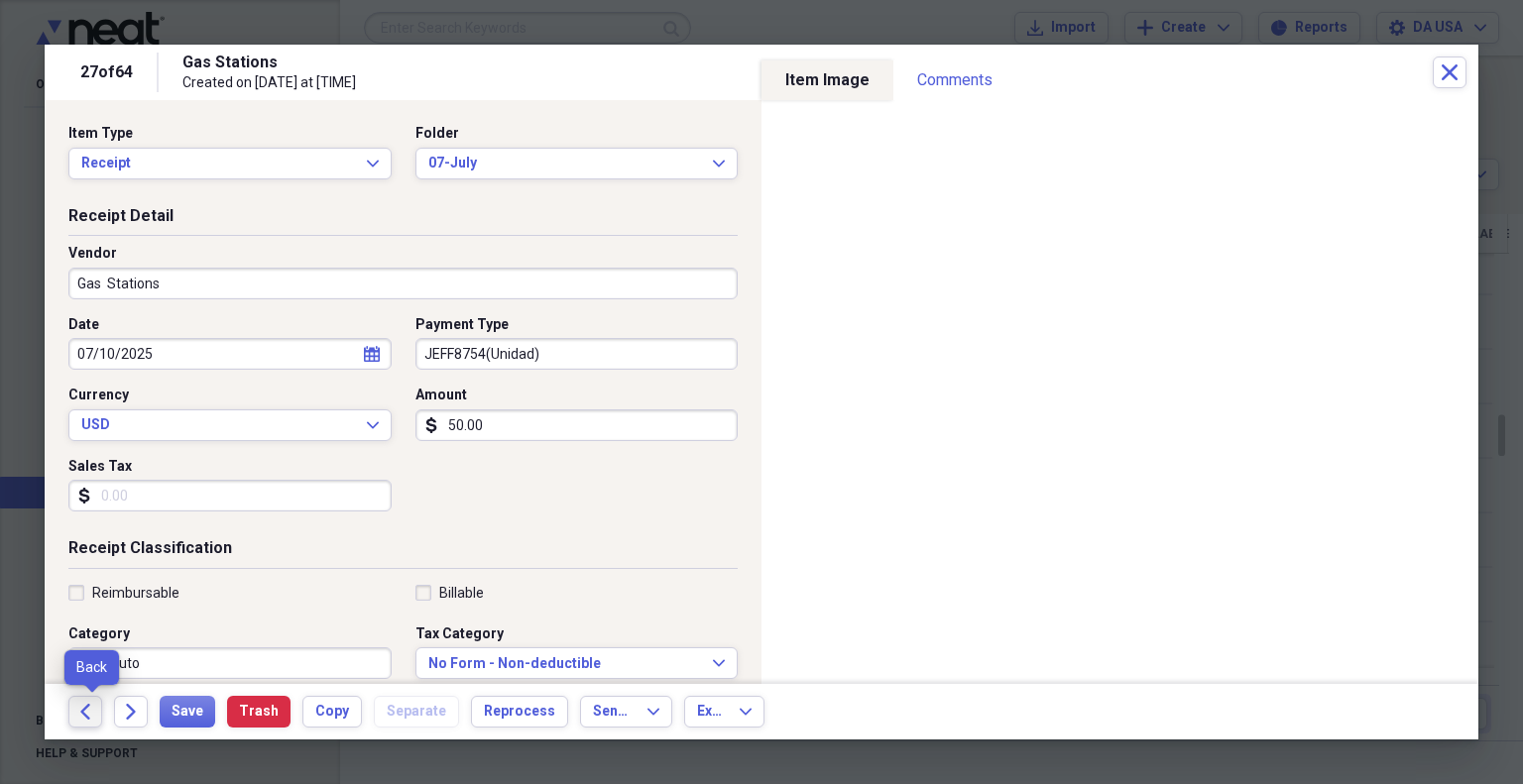 click on "Back" at bounding box center [85, 712] 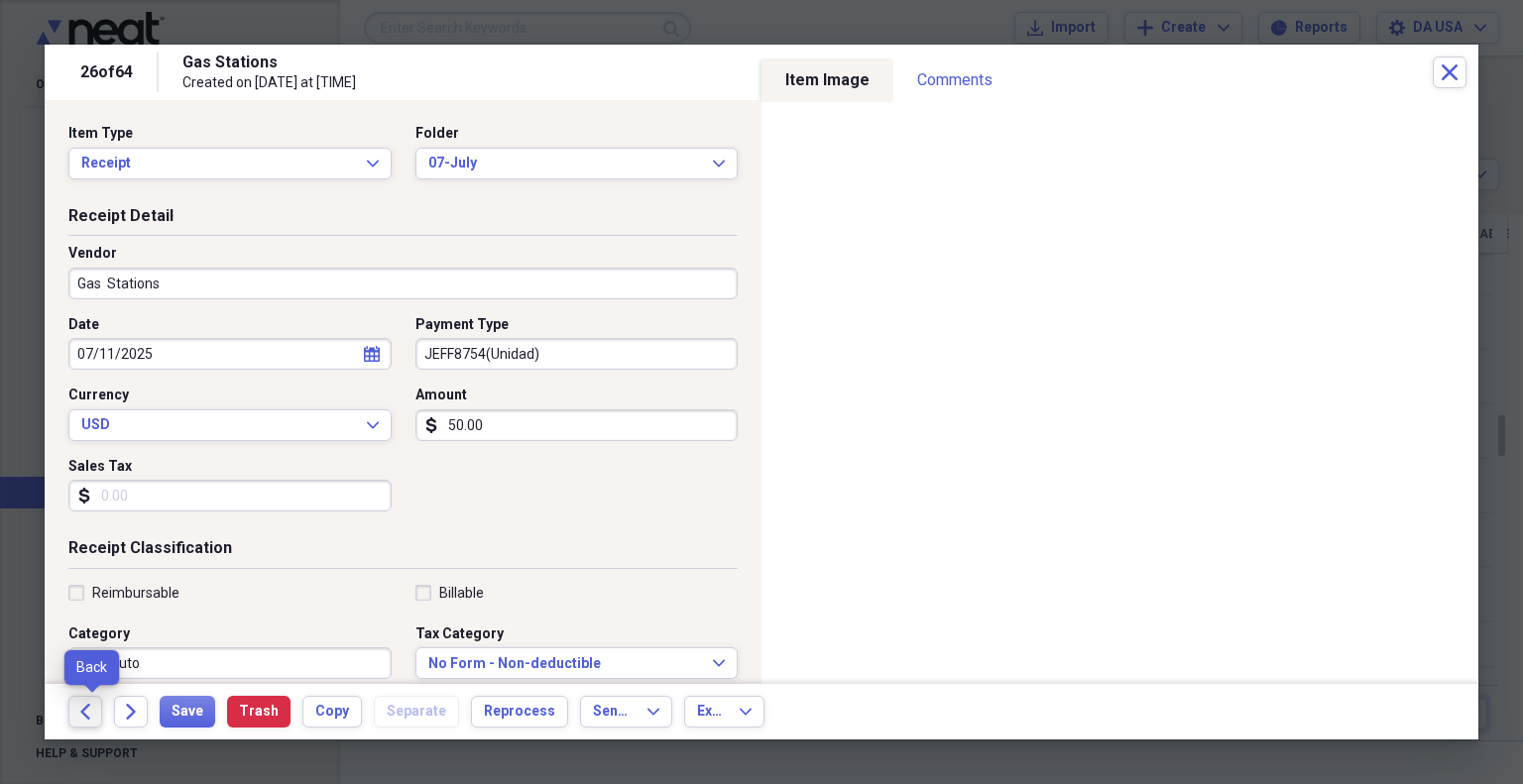 click on "Back" at bounding box center (85, 712) 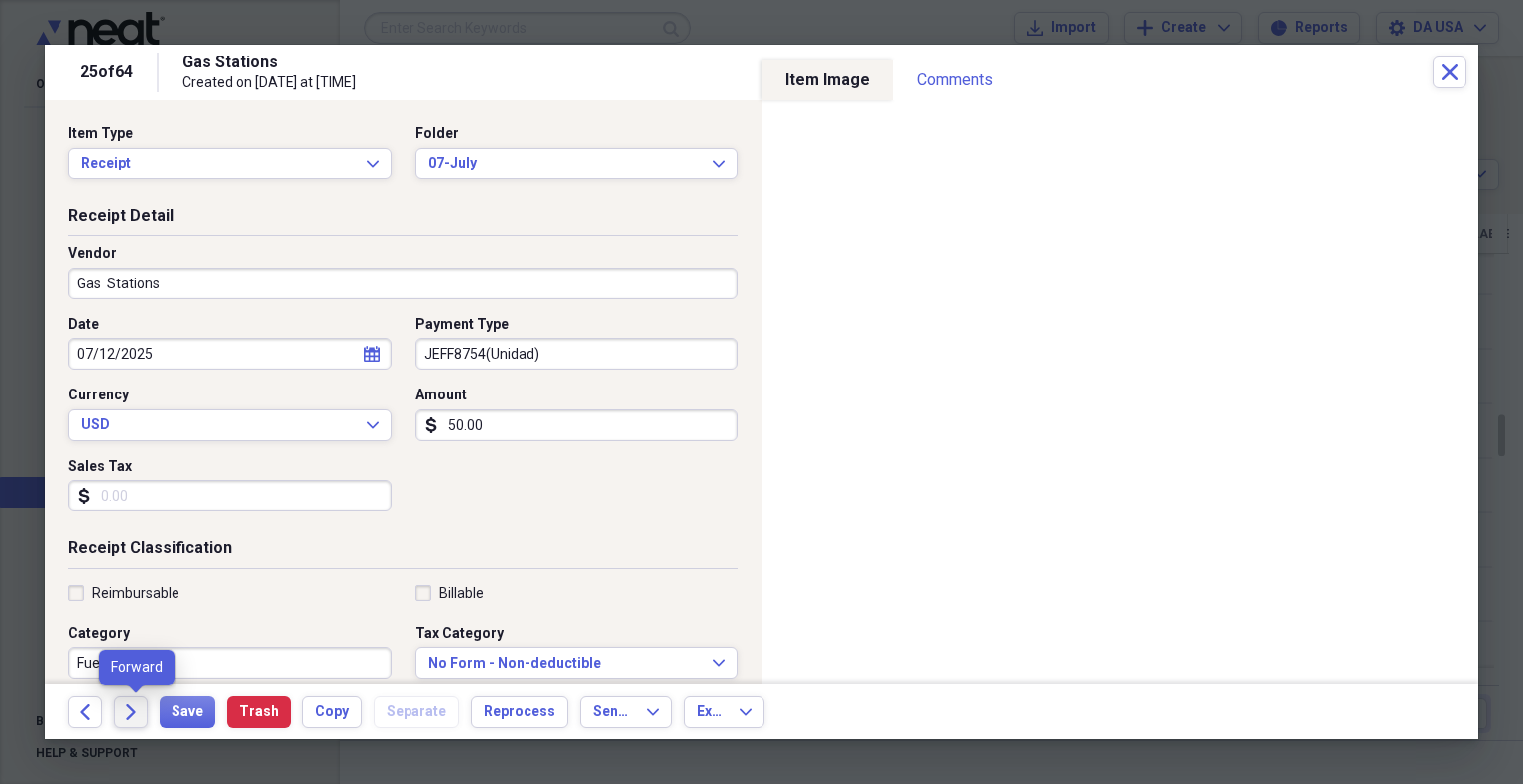 click on "Forward" 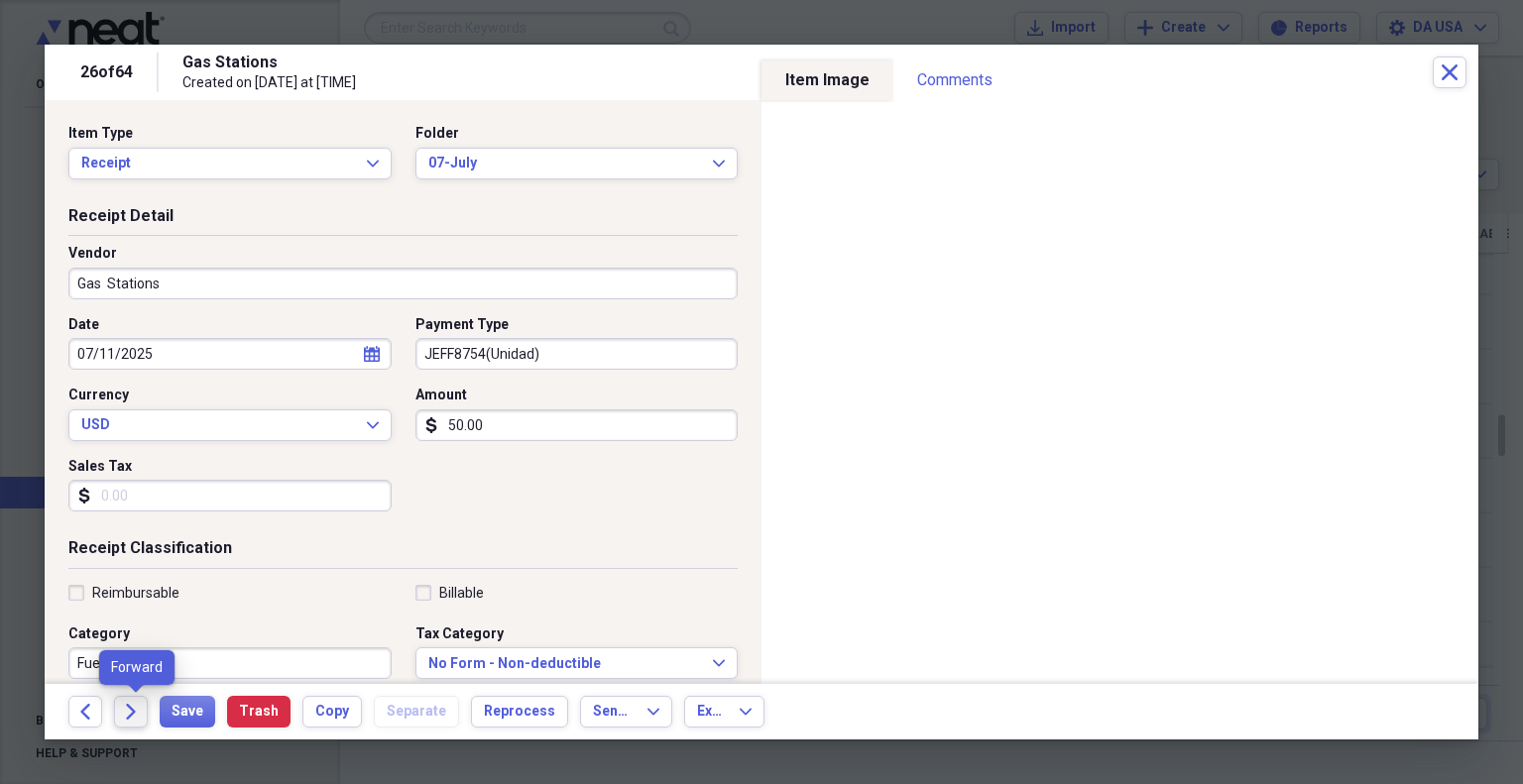 click on "Forward" 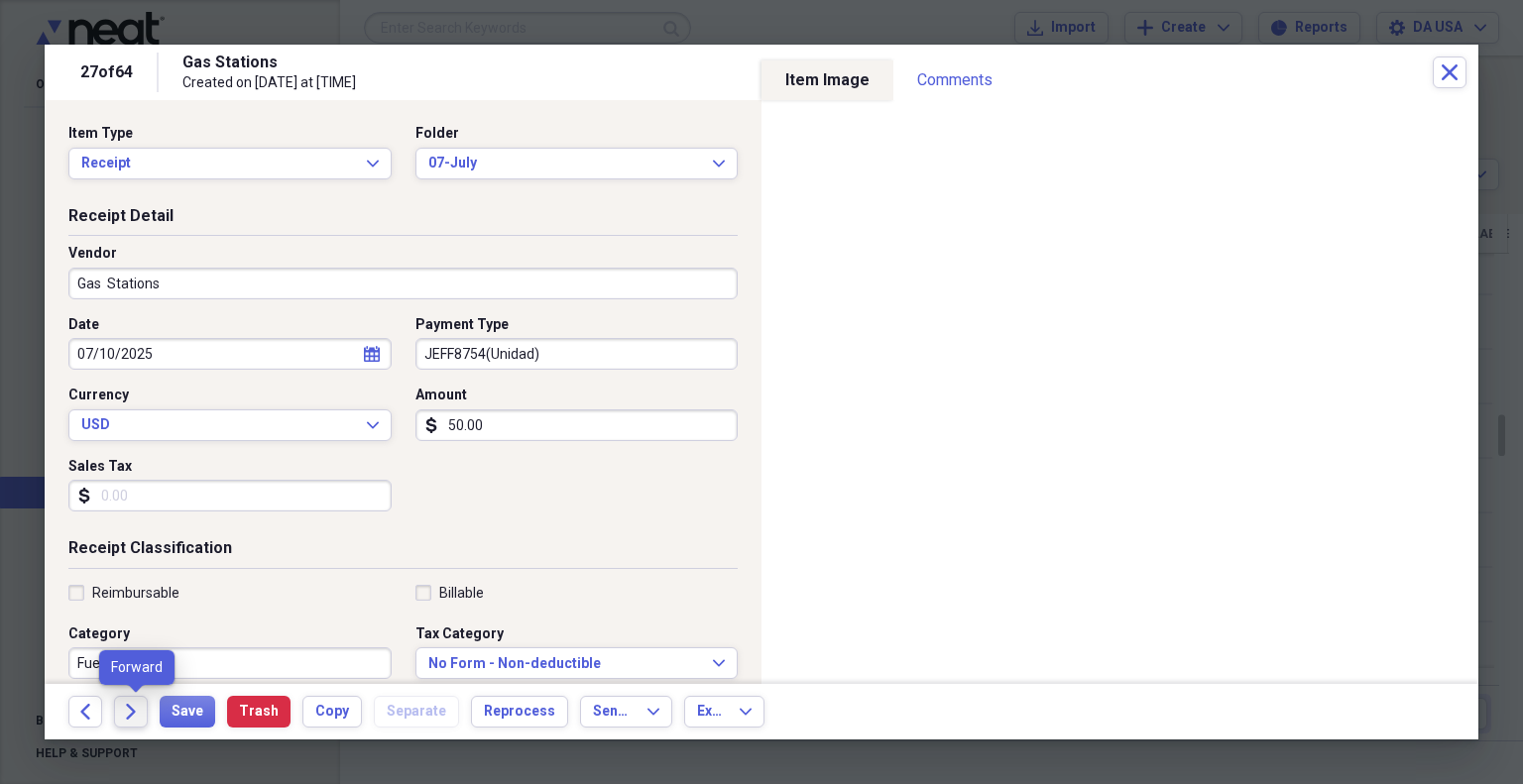 click on "Forward" 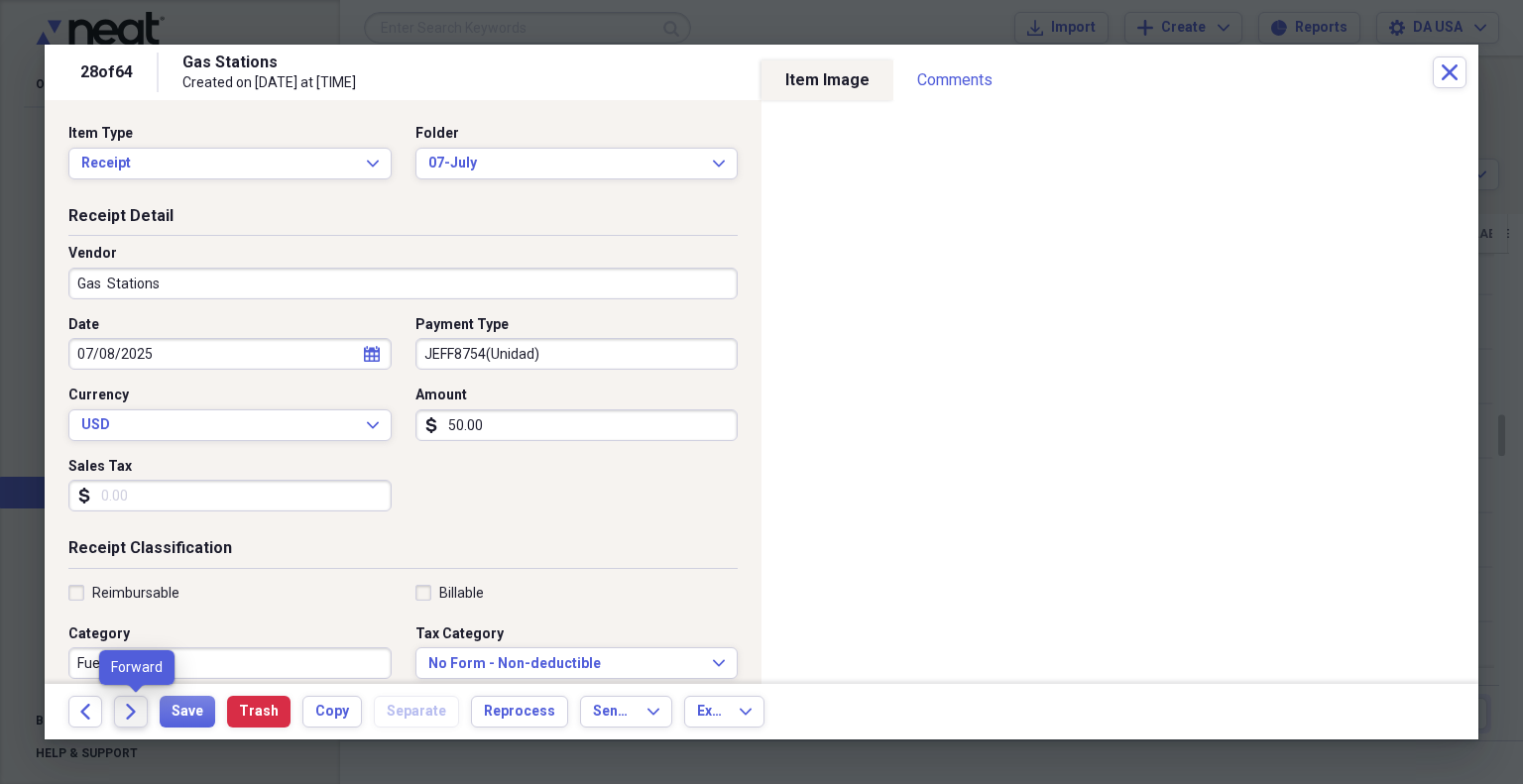 click on "Forward" 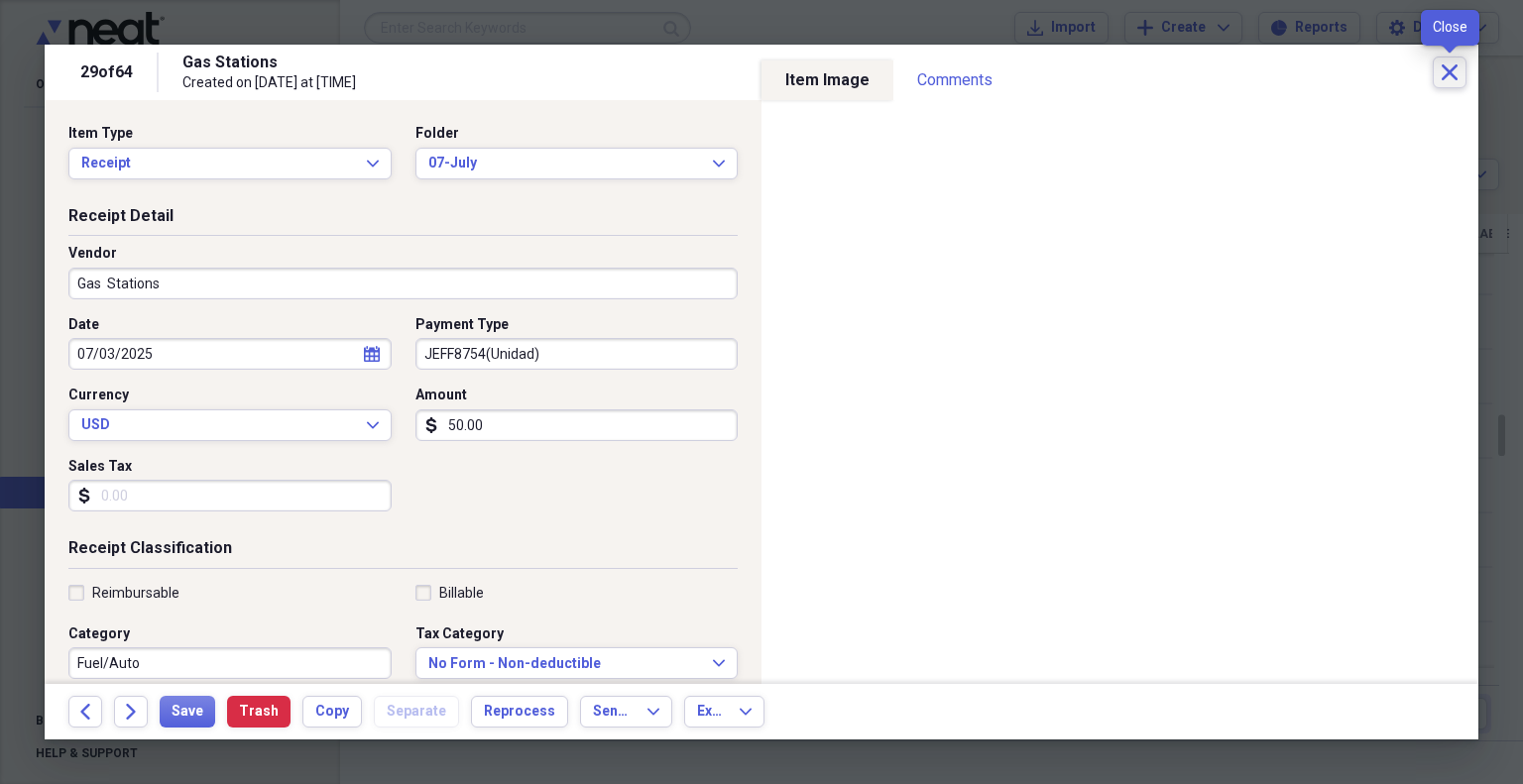 click on "Close" at bounding box center [1450, 72] 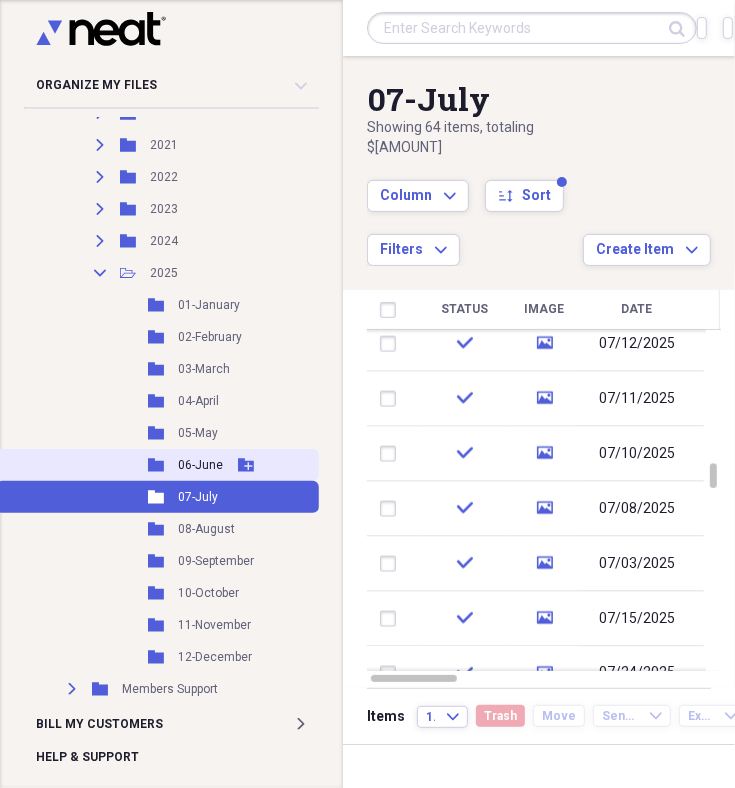 click 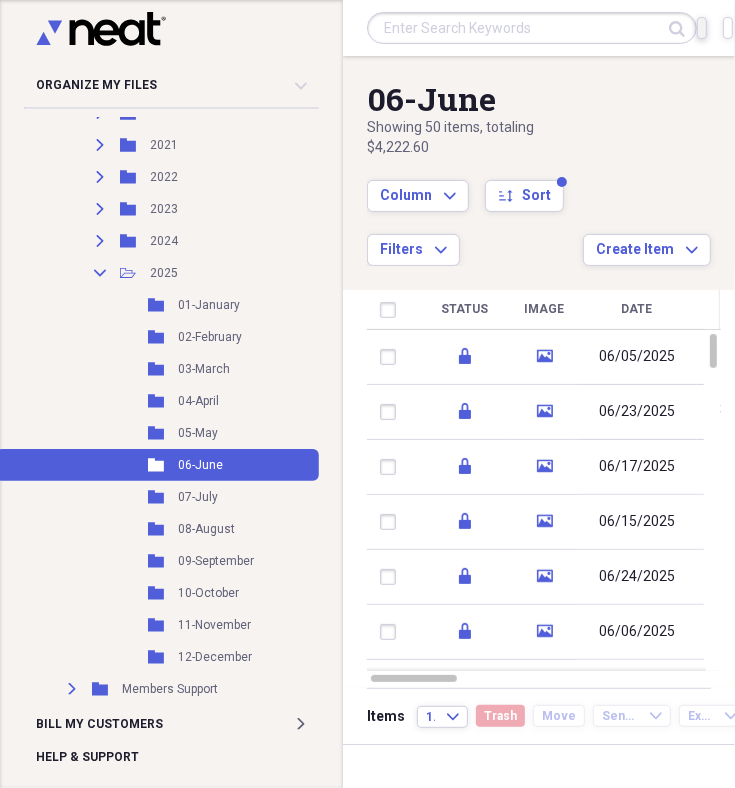 click on "Import" 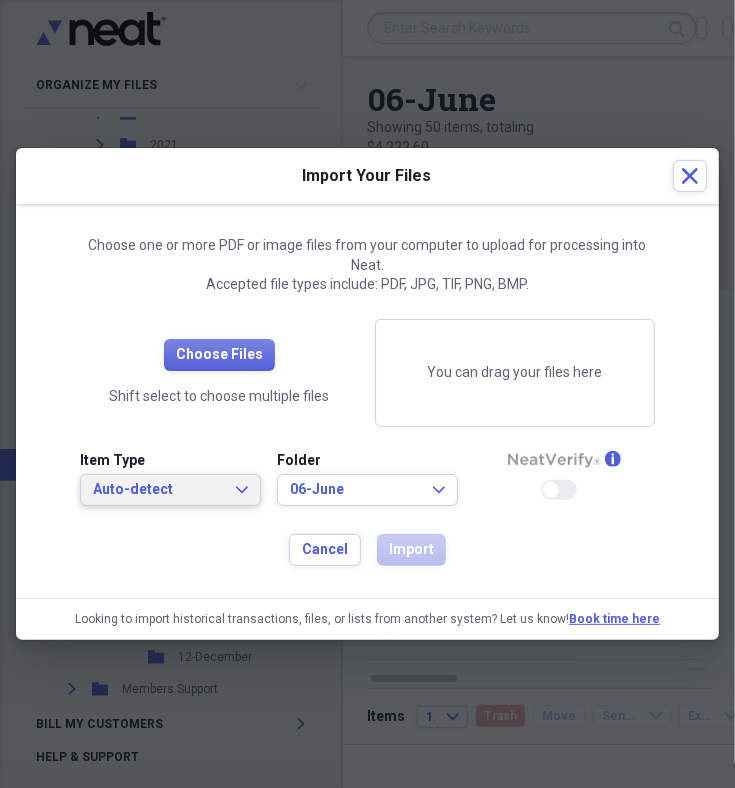 click on "Auto-detect" at bounding box center [158, 490] 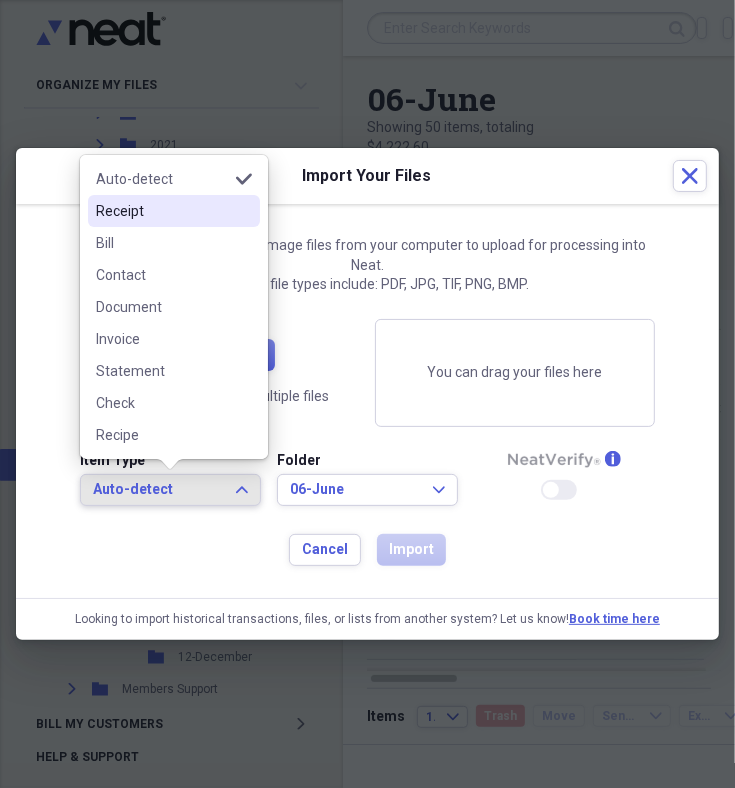 click on "Receipt" at bounding box center [162, 211] 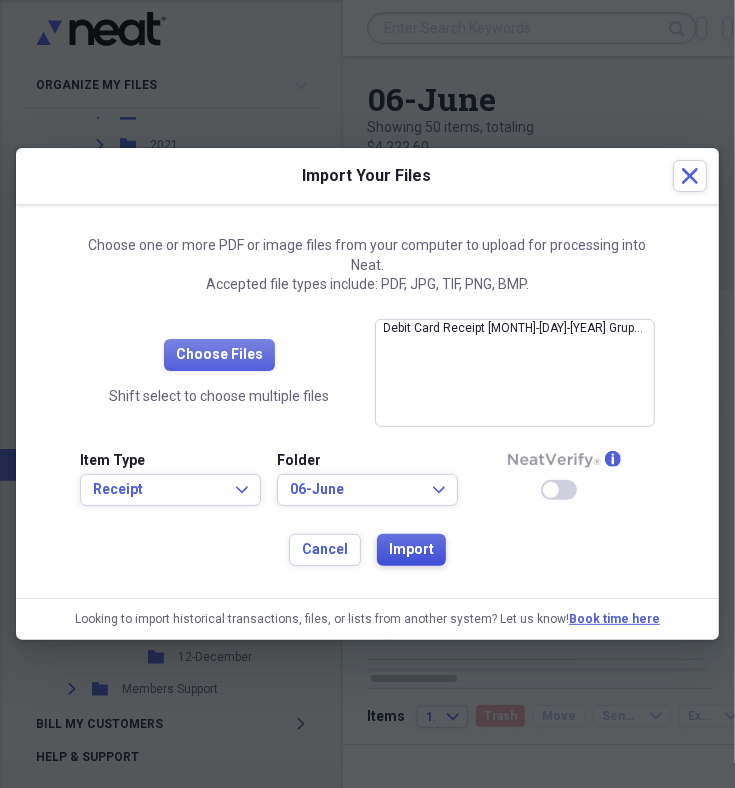 click on "Import" at bounding box center [411, 550] 